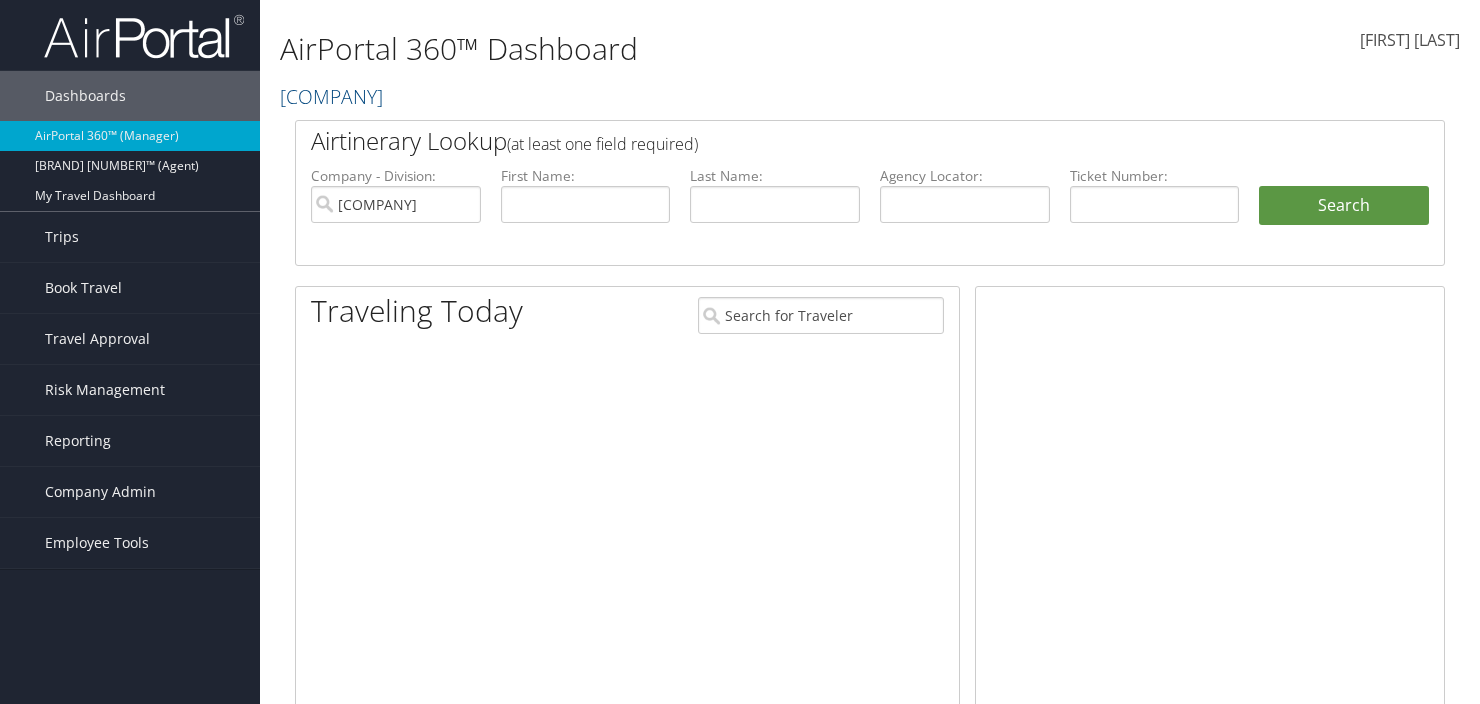scroll, scrollTop: 0, scrollLeft: 0, axis: both 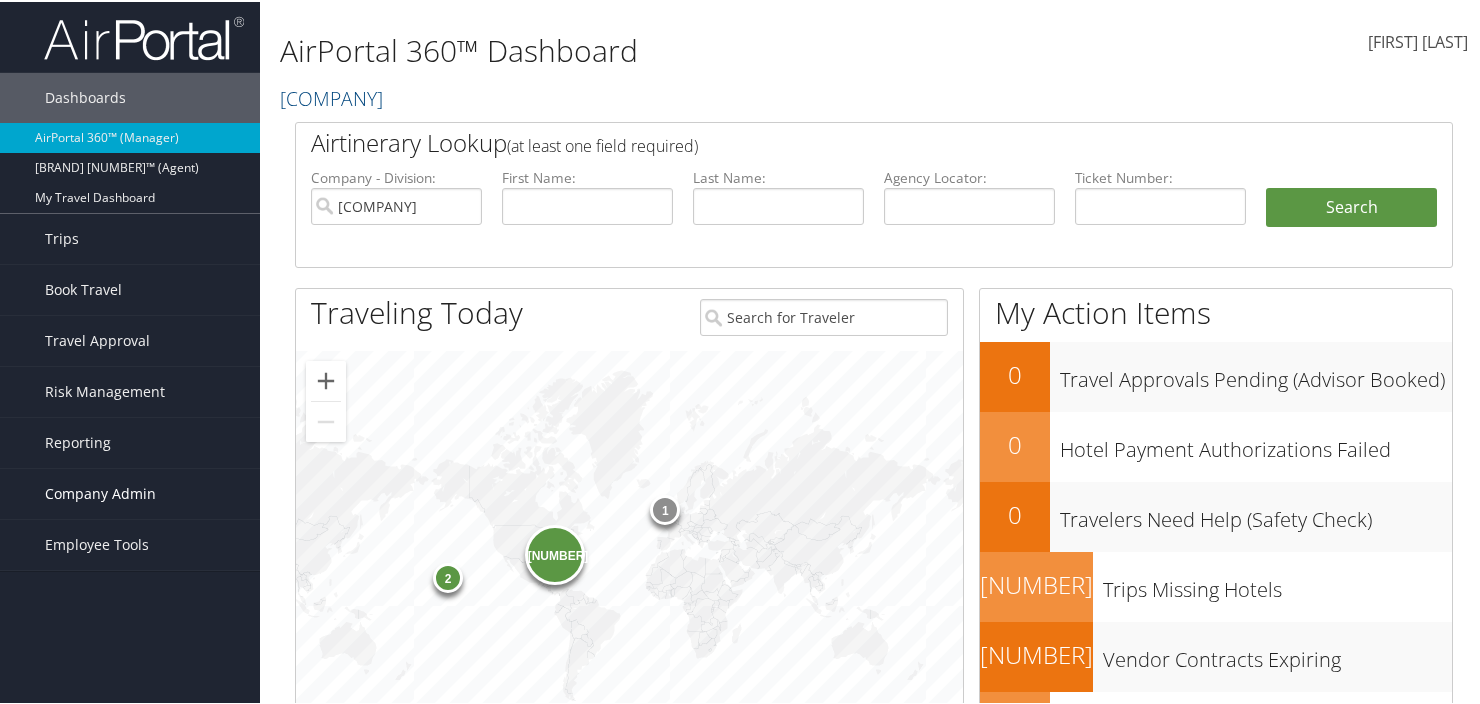 click on "Company Admin" at bounding box center [100, 492] 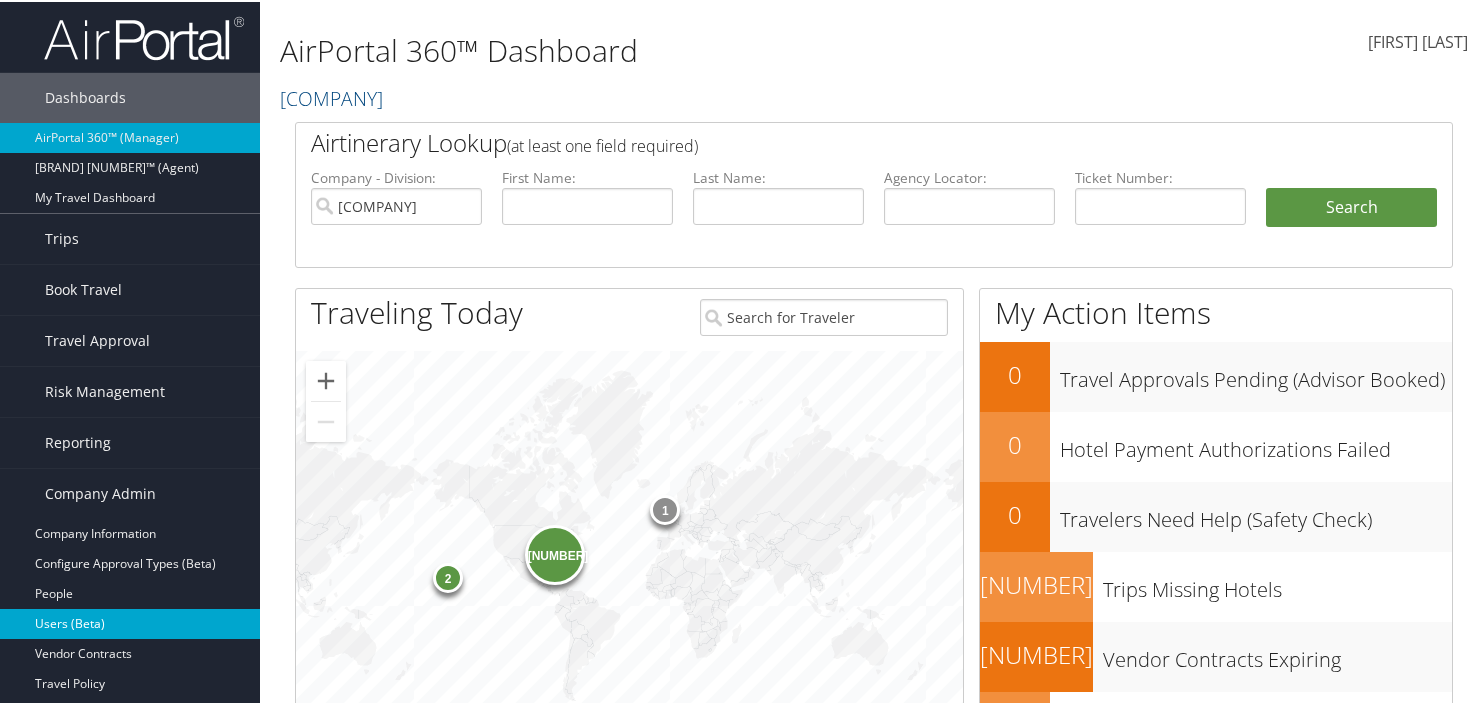 click on "Users (Beta)" at bounding box center [130, 622] 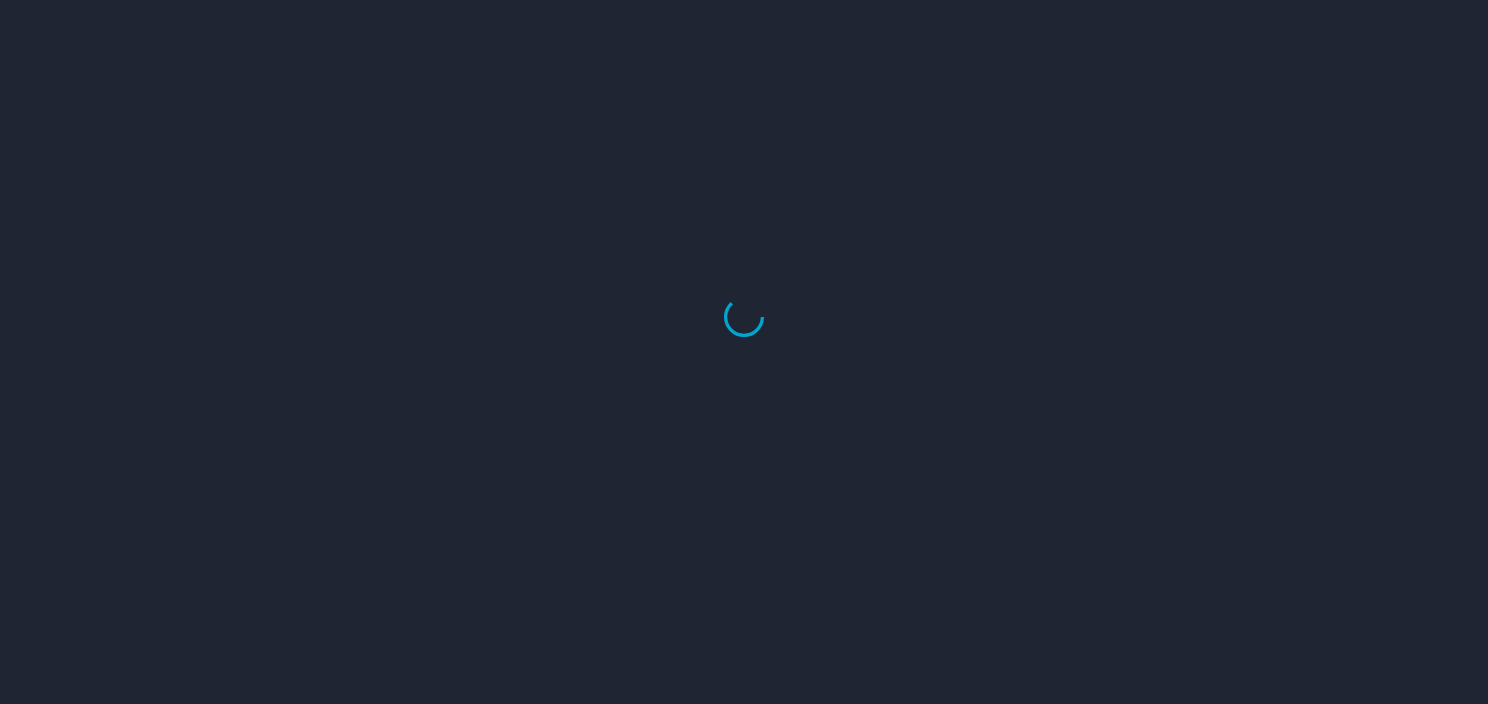scroll, scrollTop: 0, scrollLeft: 0, axis: both 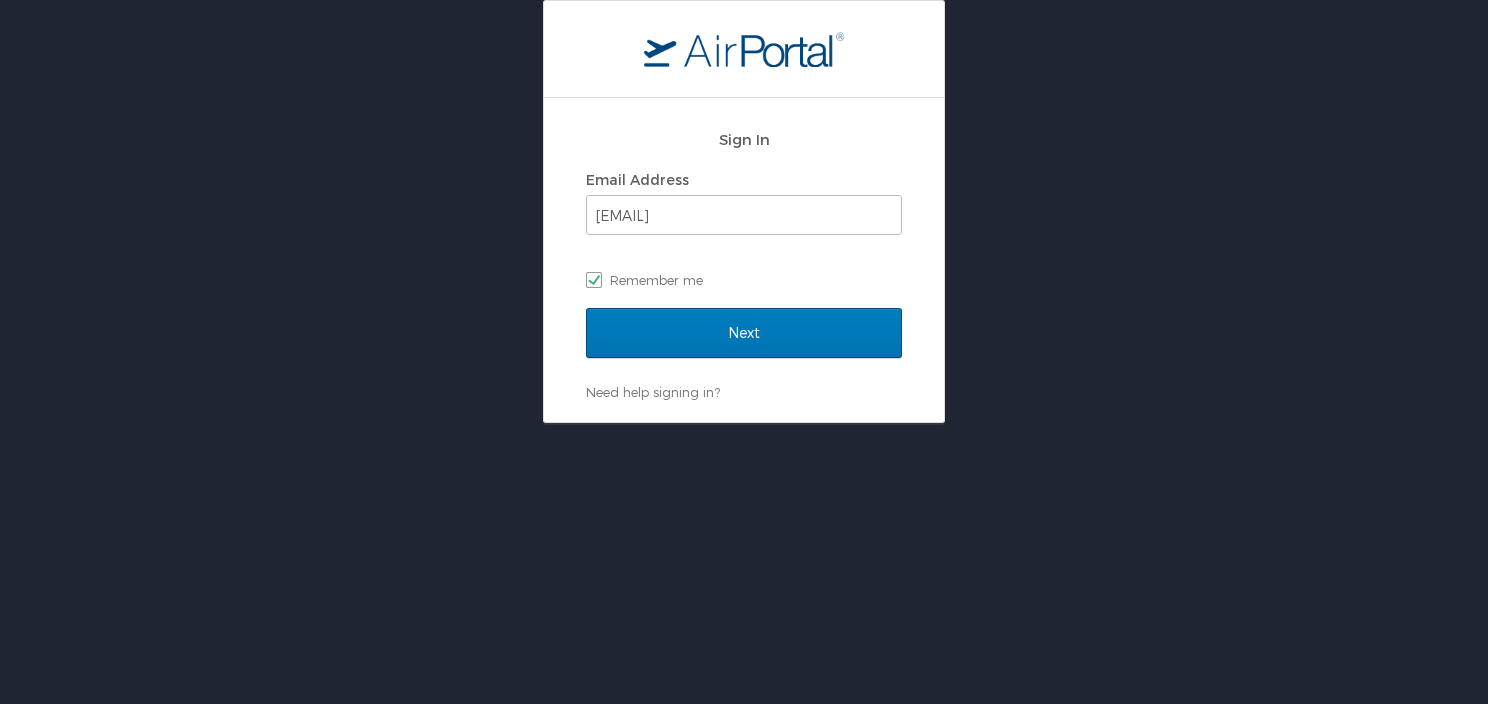 click on "Next" at bounding box center [744, 345] 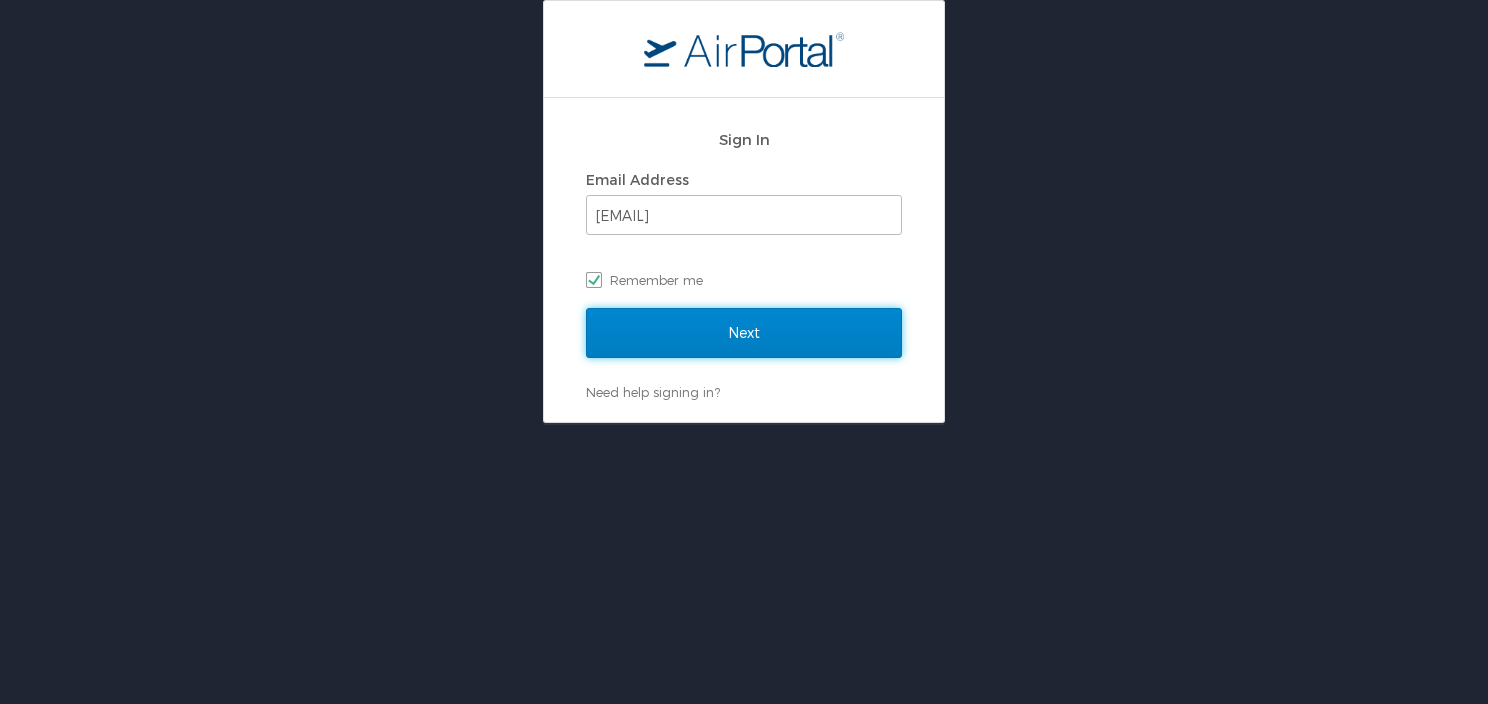 click on "Next" at bounding box center (744, 333) 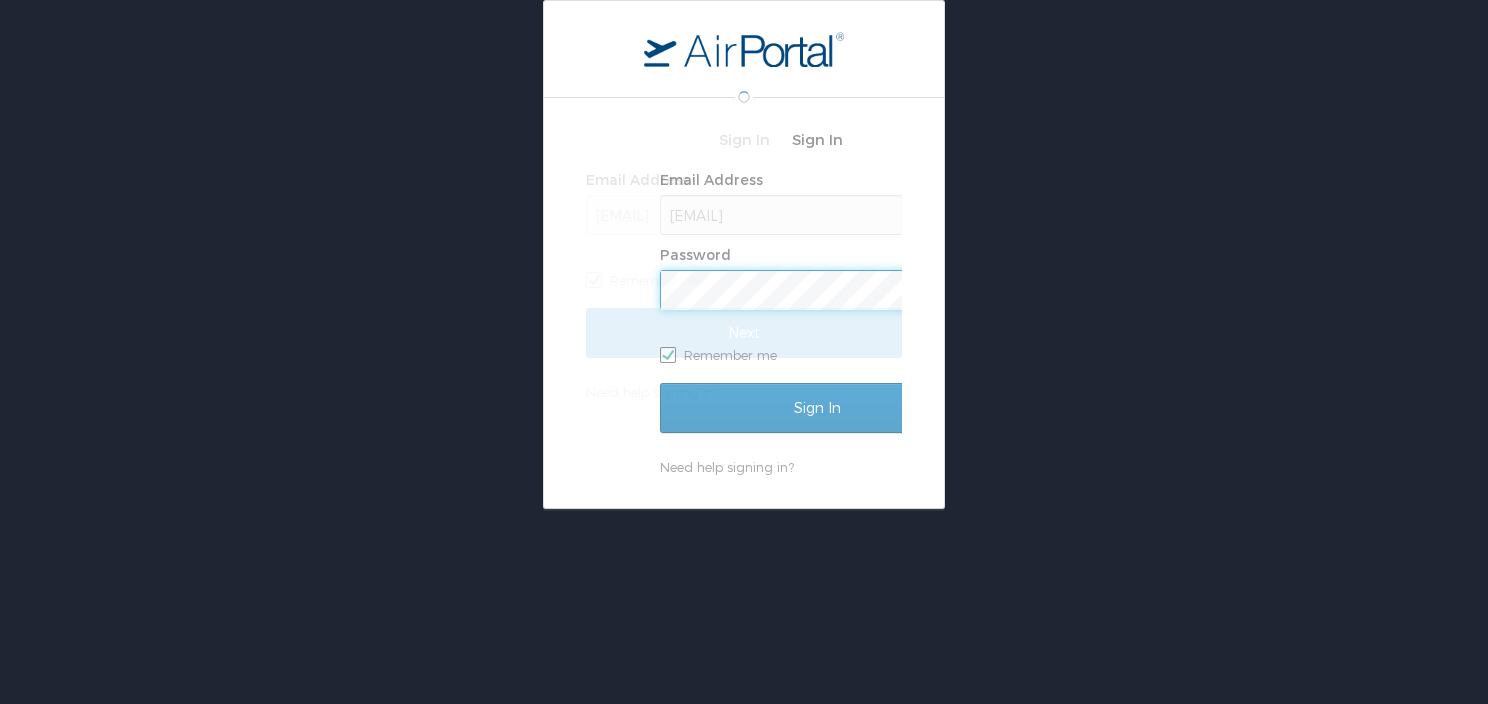 scroll, scrollTop: 0, scrollLeft: 0, axis: both 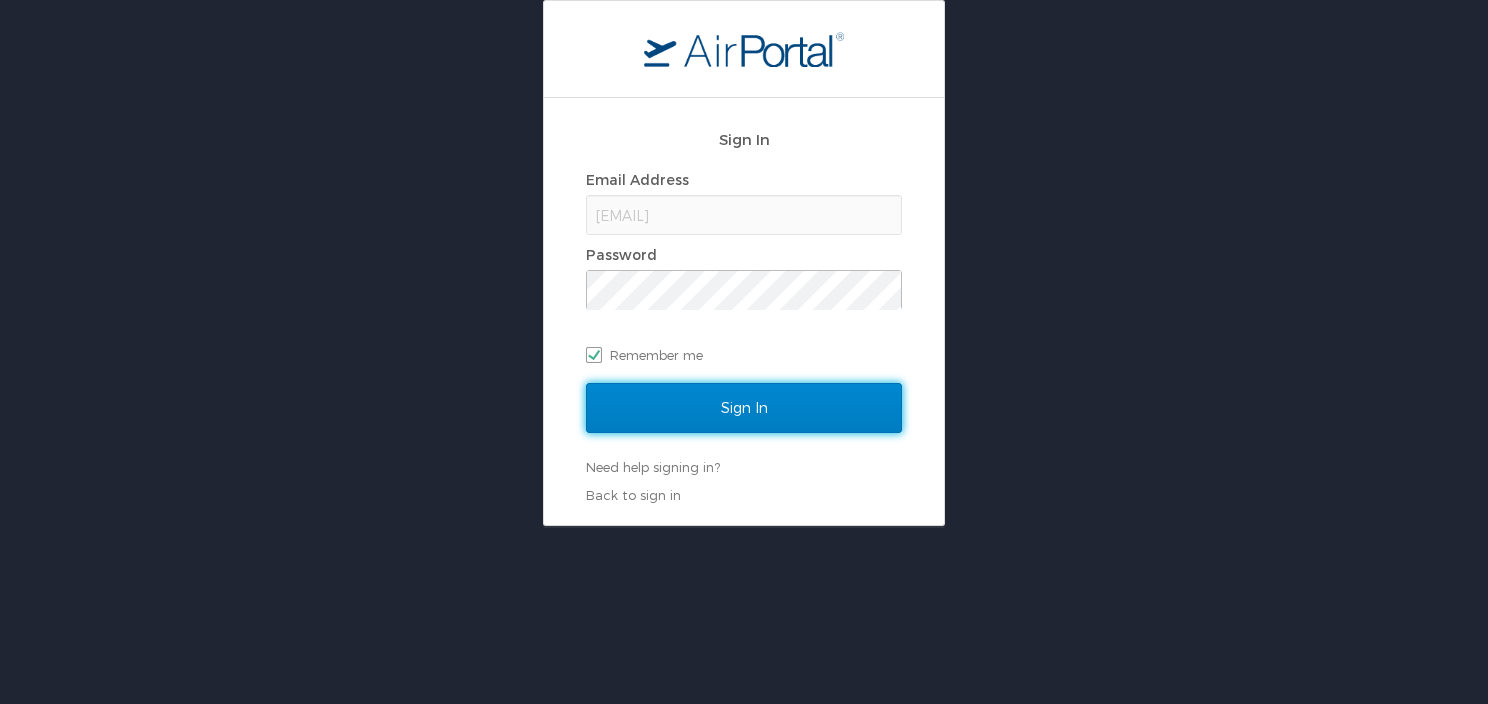 click on "Sign In" at bounding box center [744, 408] 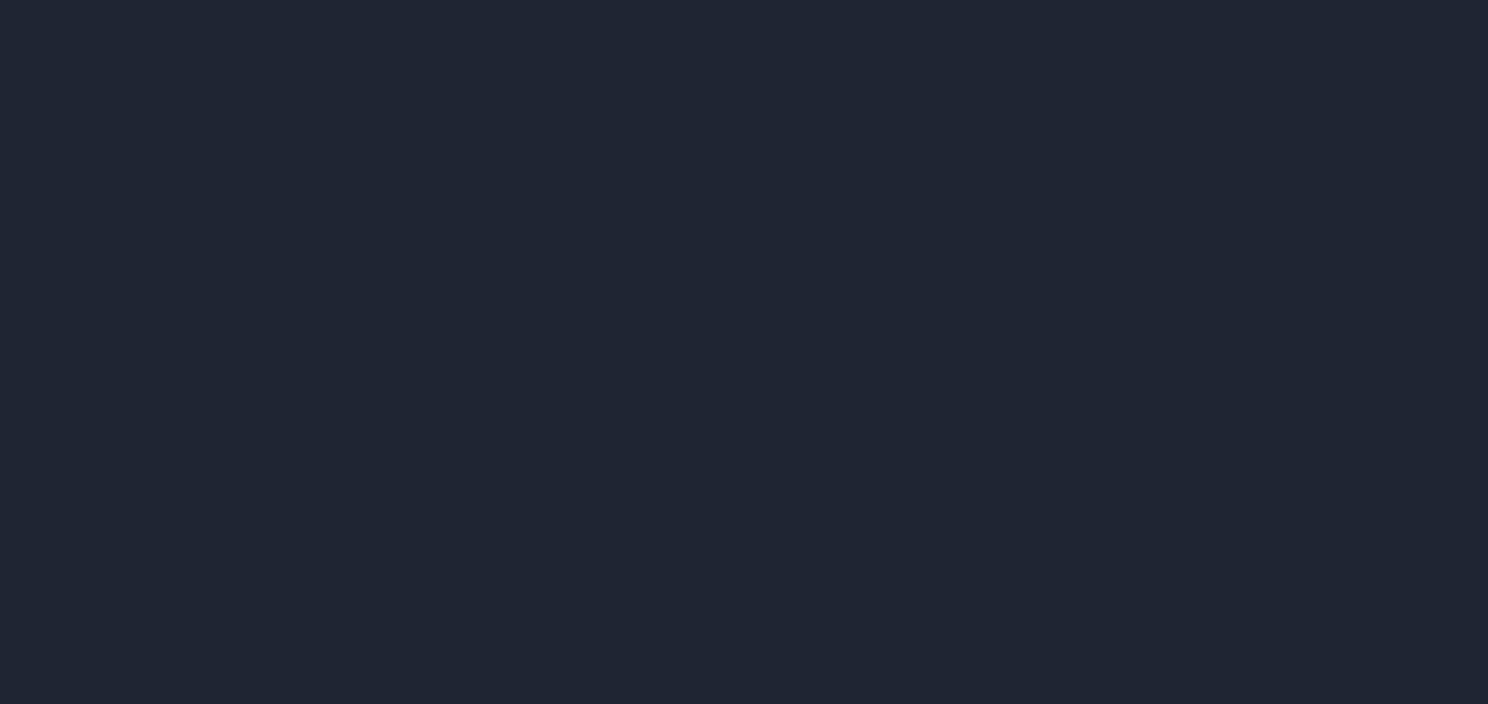 scroll, scrollTop: 0, scrollLeft: 0, axis: both 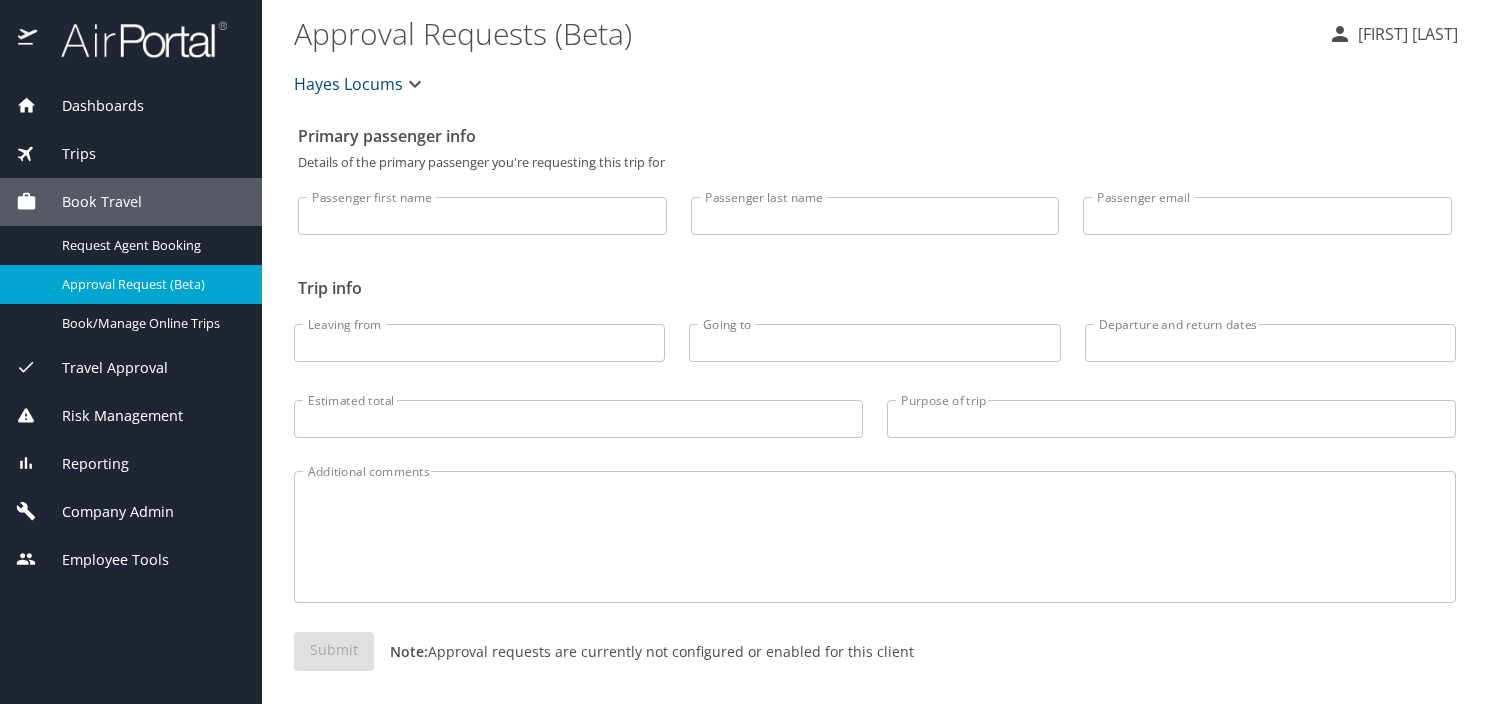 click on "Company Admin" at bounding box center (105, 512) 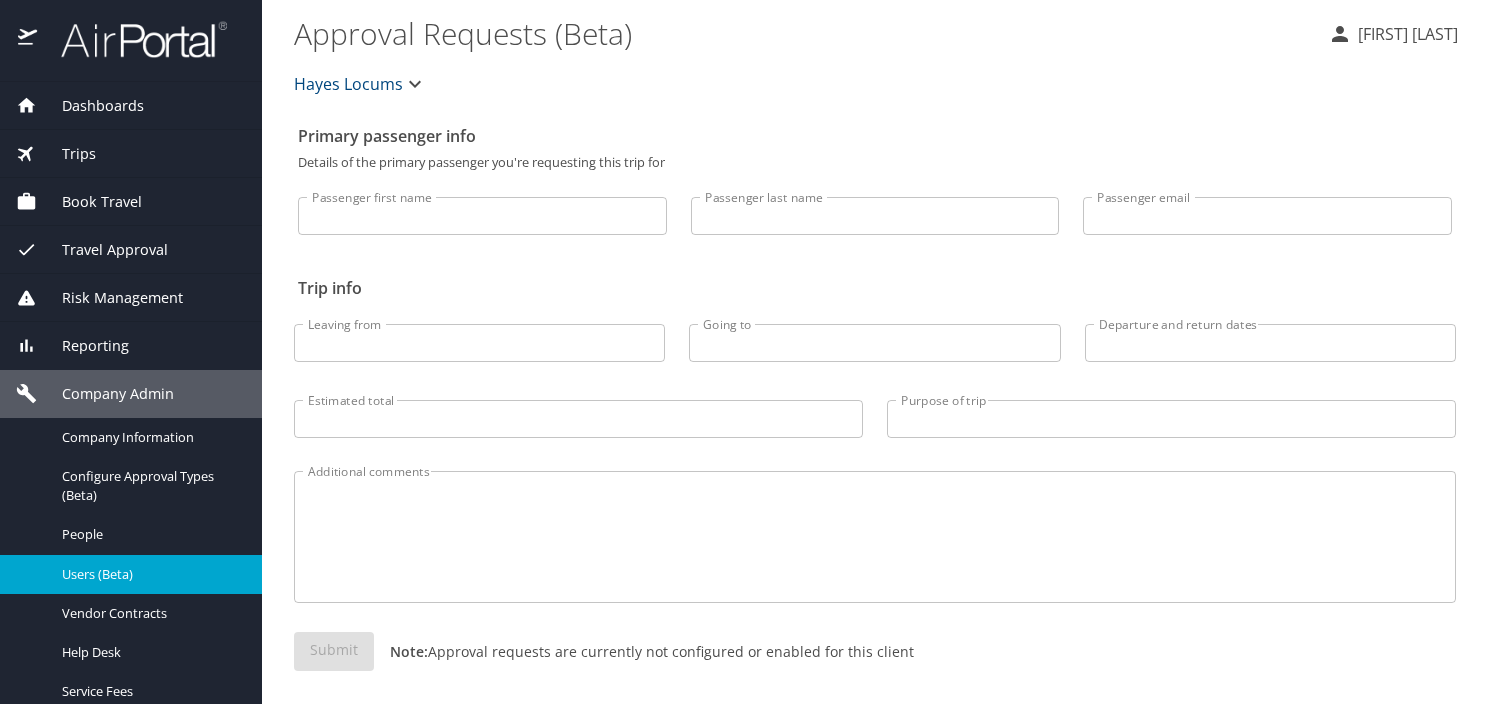 click on "Users (Beta)" at bounding box center (150, 574) 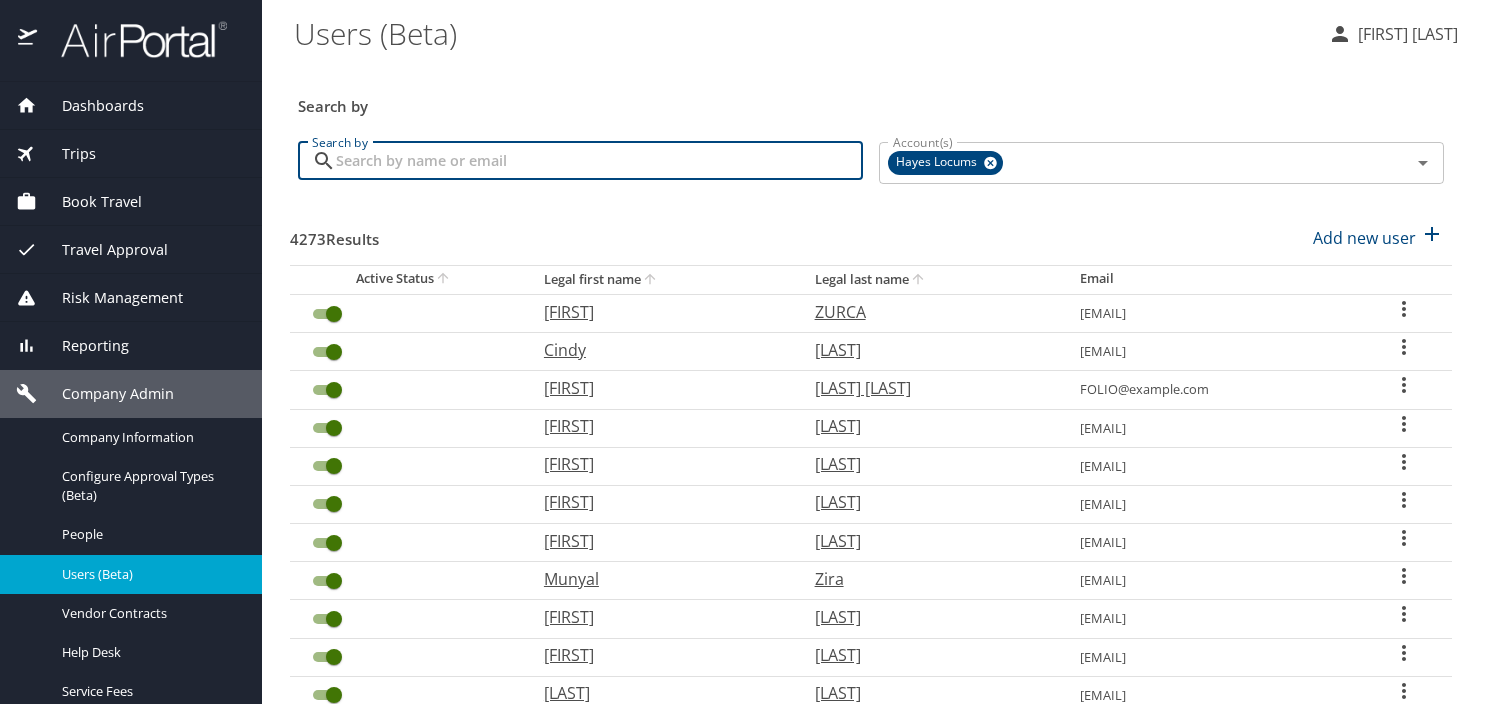 click on "Search by" at bounding box center (599, 161) 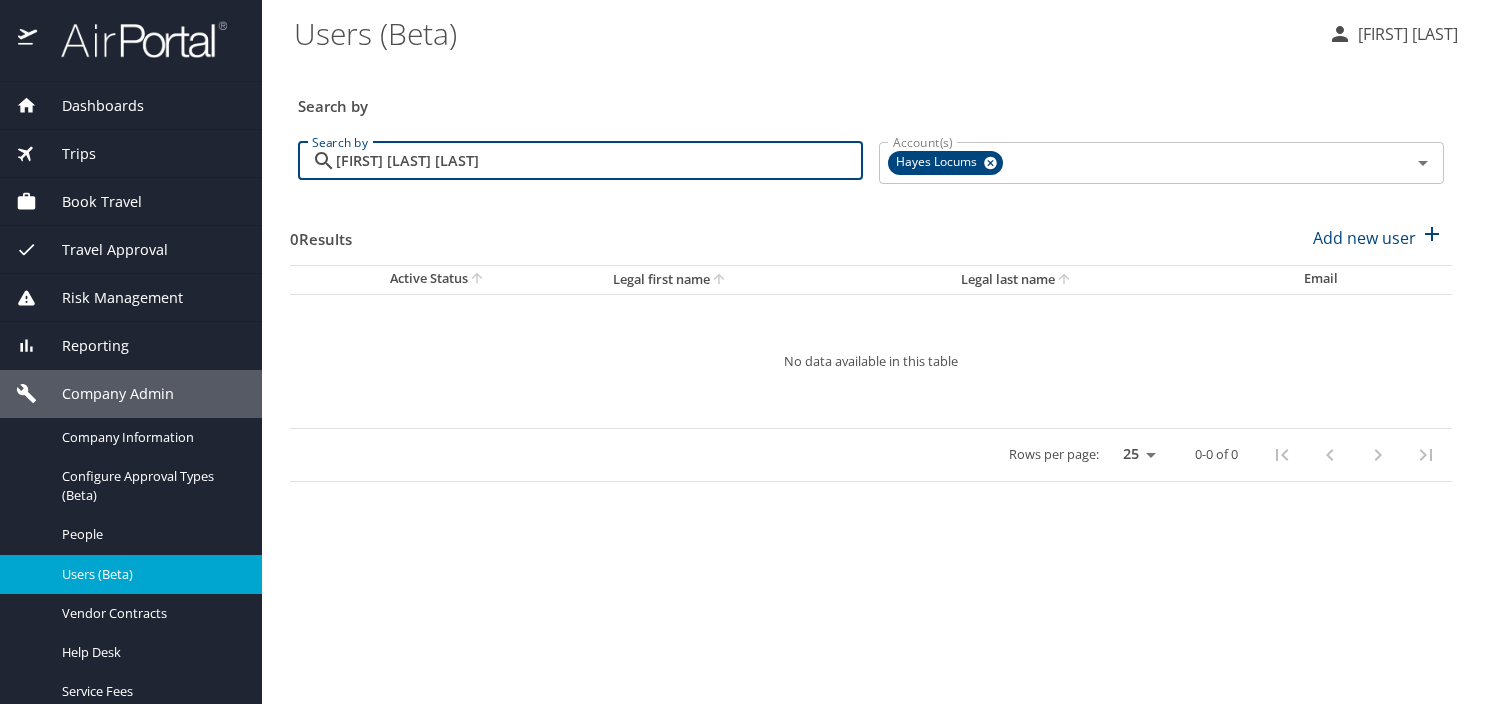 drag, startPoint x: 566, startPoint y: 152, endPoint x: 340, endPoint y: 153, distance: 226.00221 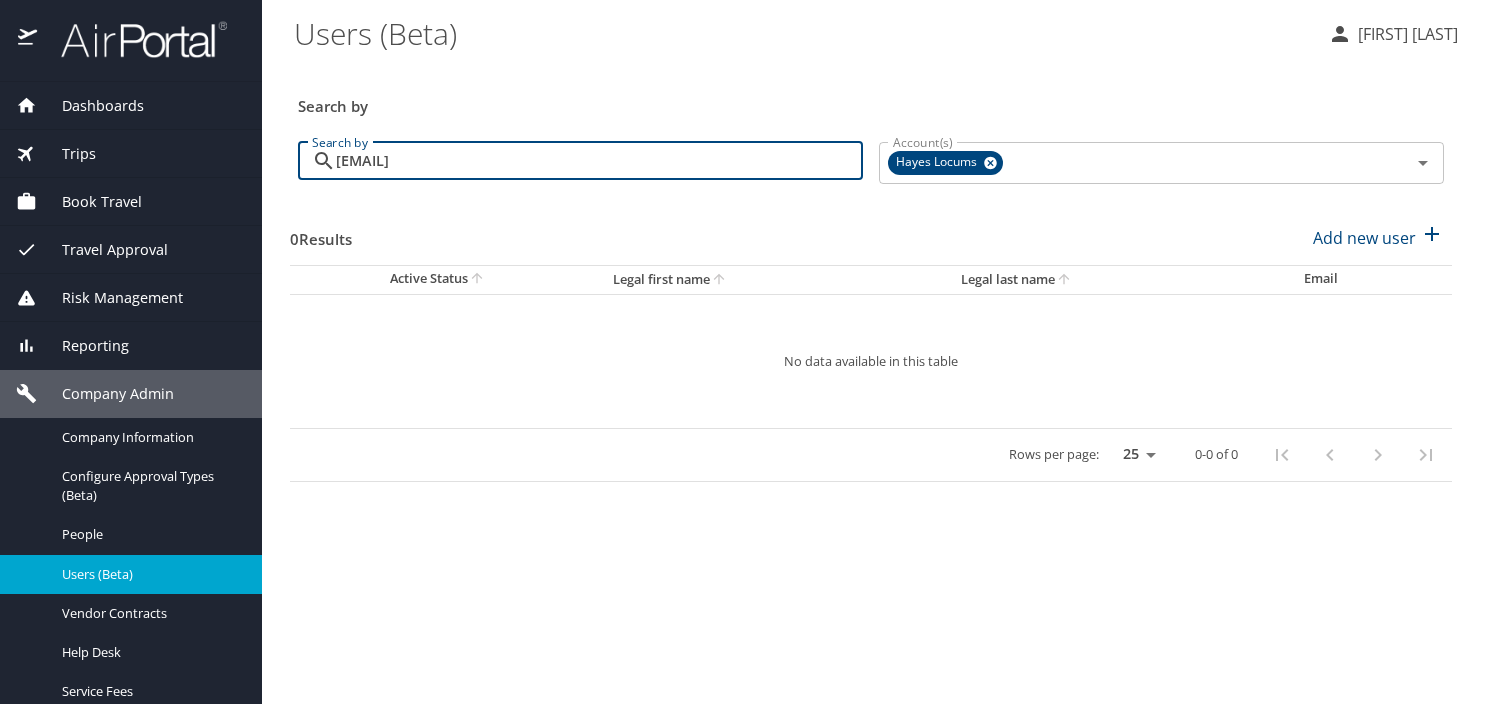 type on "[EMAIL]" 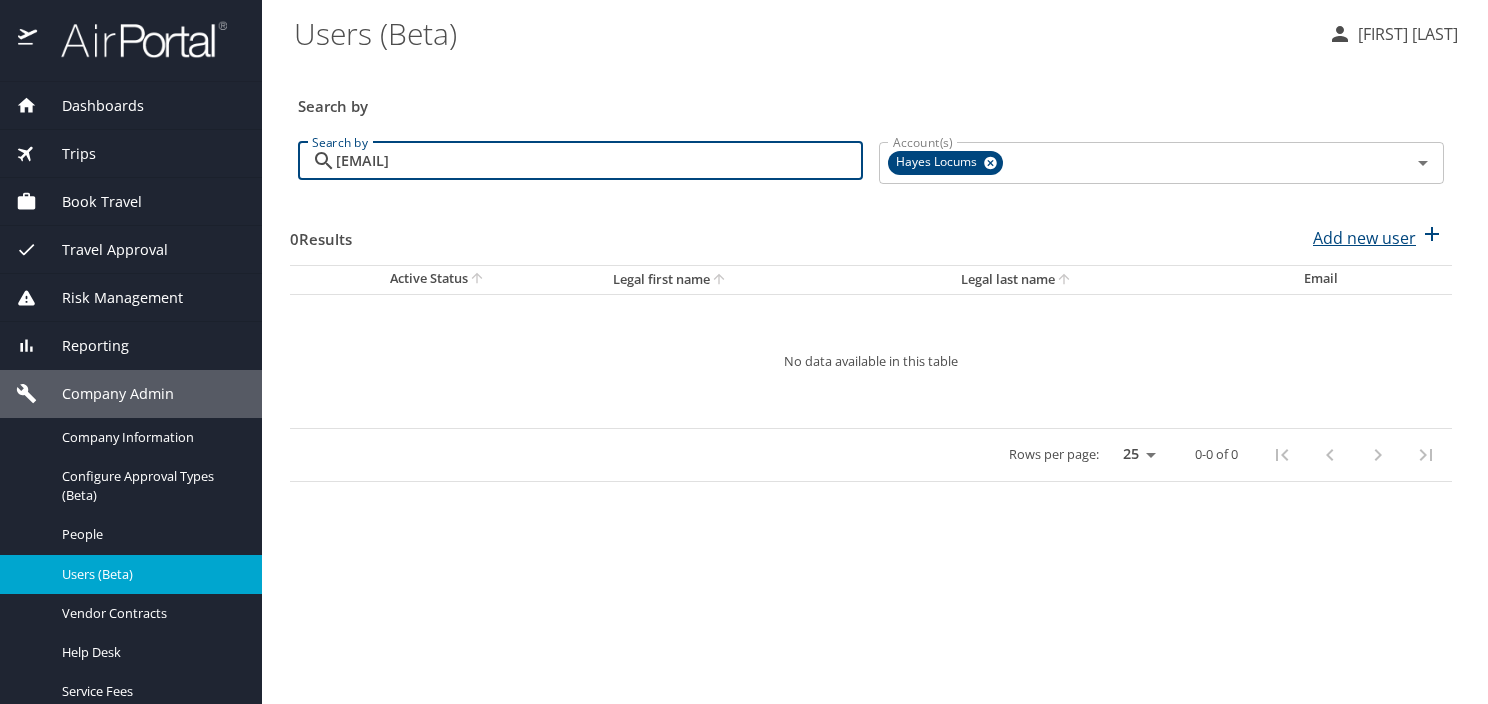 click on "Add new user" at bounding box center (1364, 238) 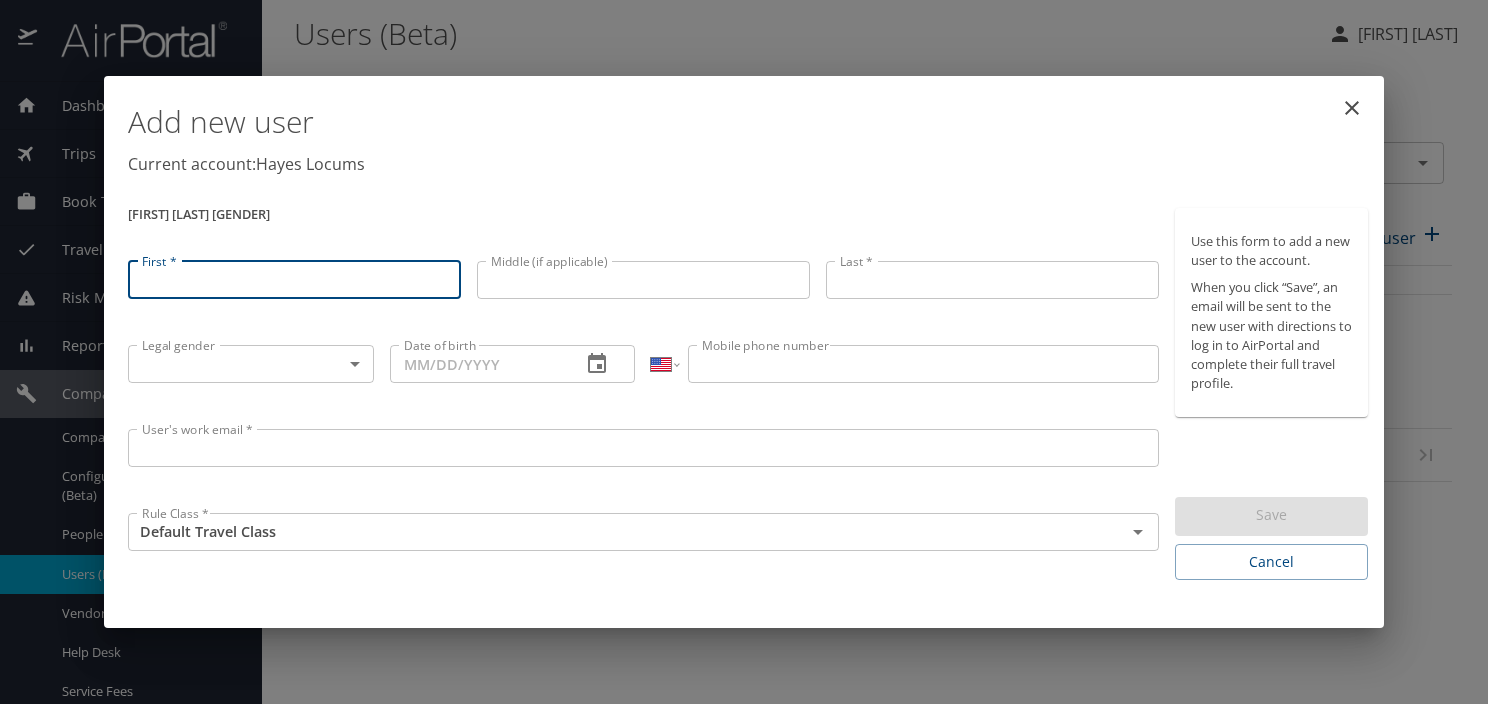 click on "User's work email *" at bounding box center [643, 448] 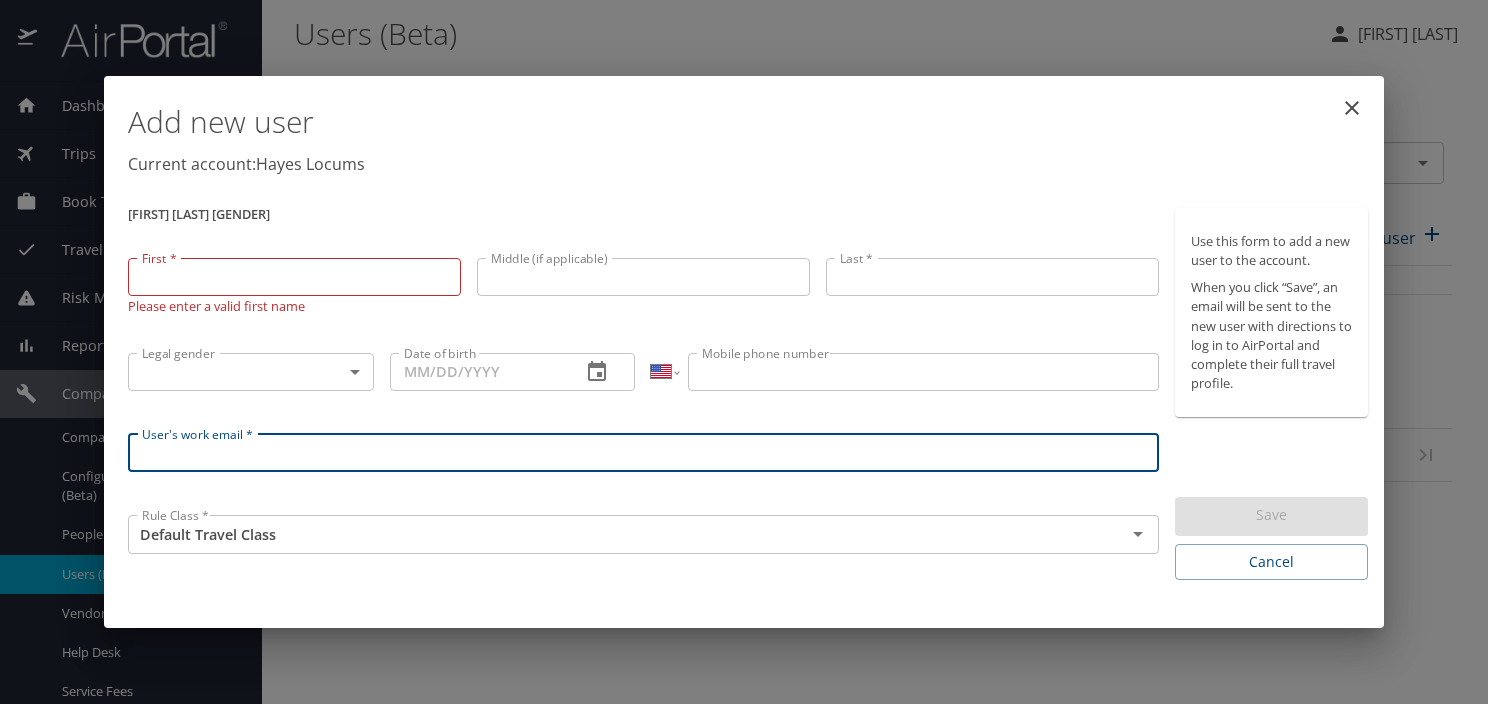 paste on "ayowale2k@gmail.com" 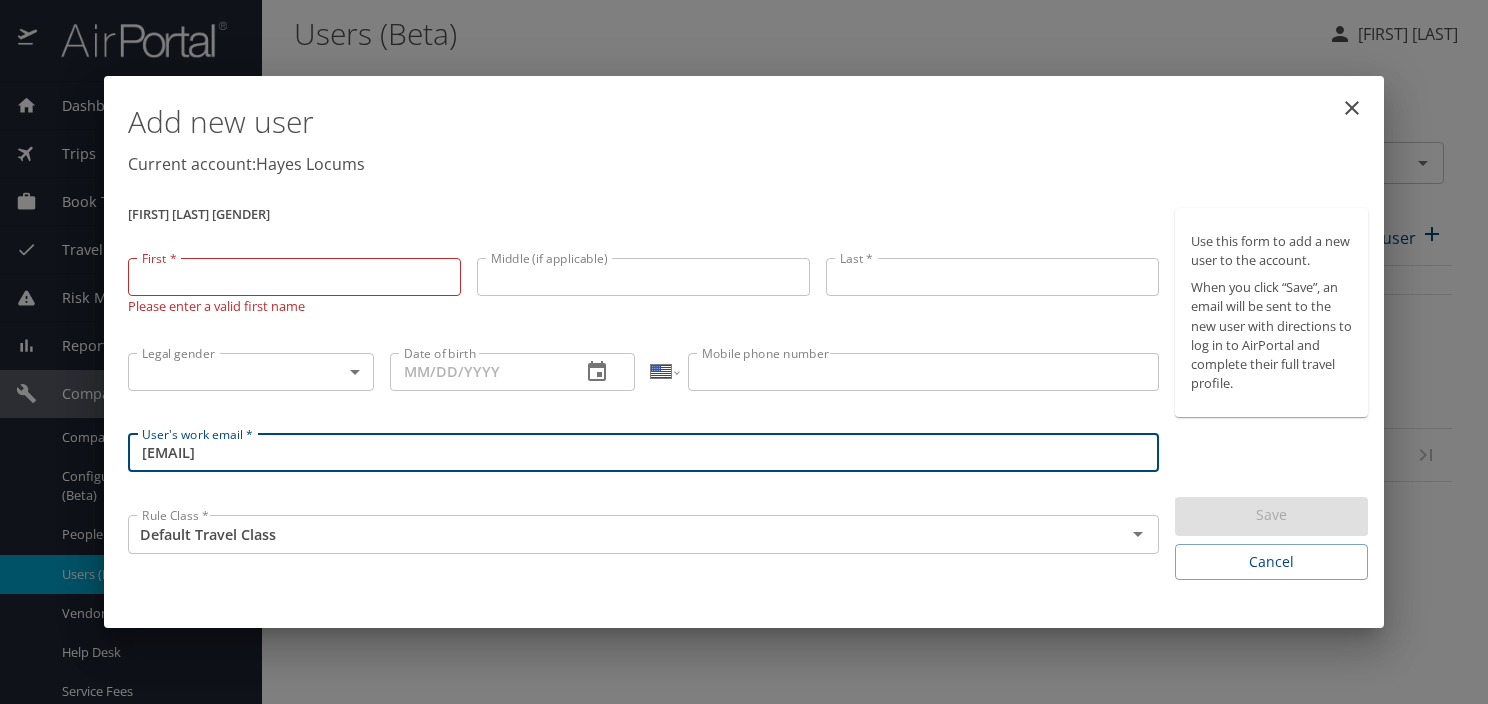type on "ayowale2k@gmail.com" 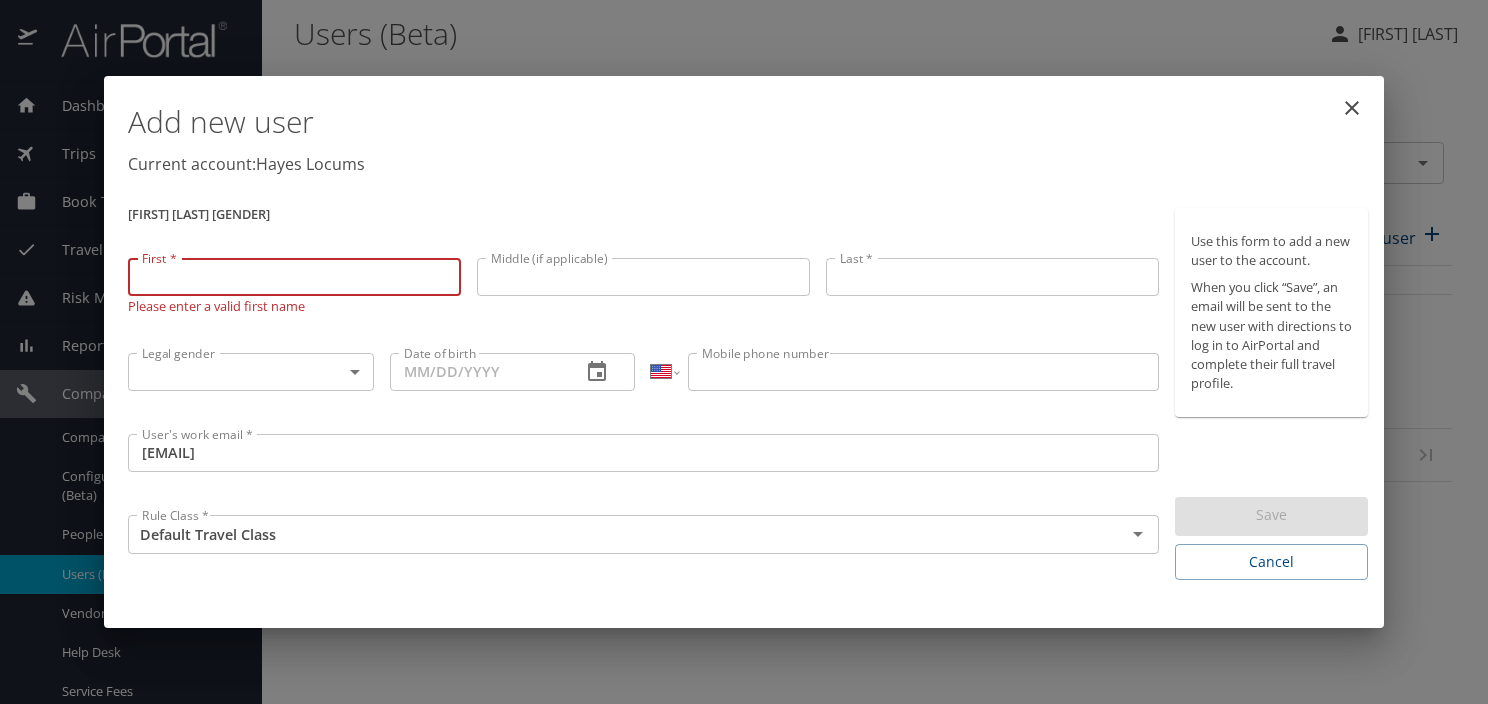 click on "First *" at bounding box center (294, 277) 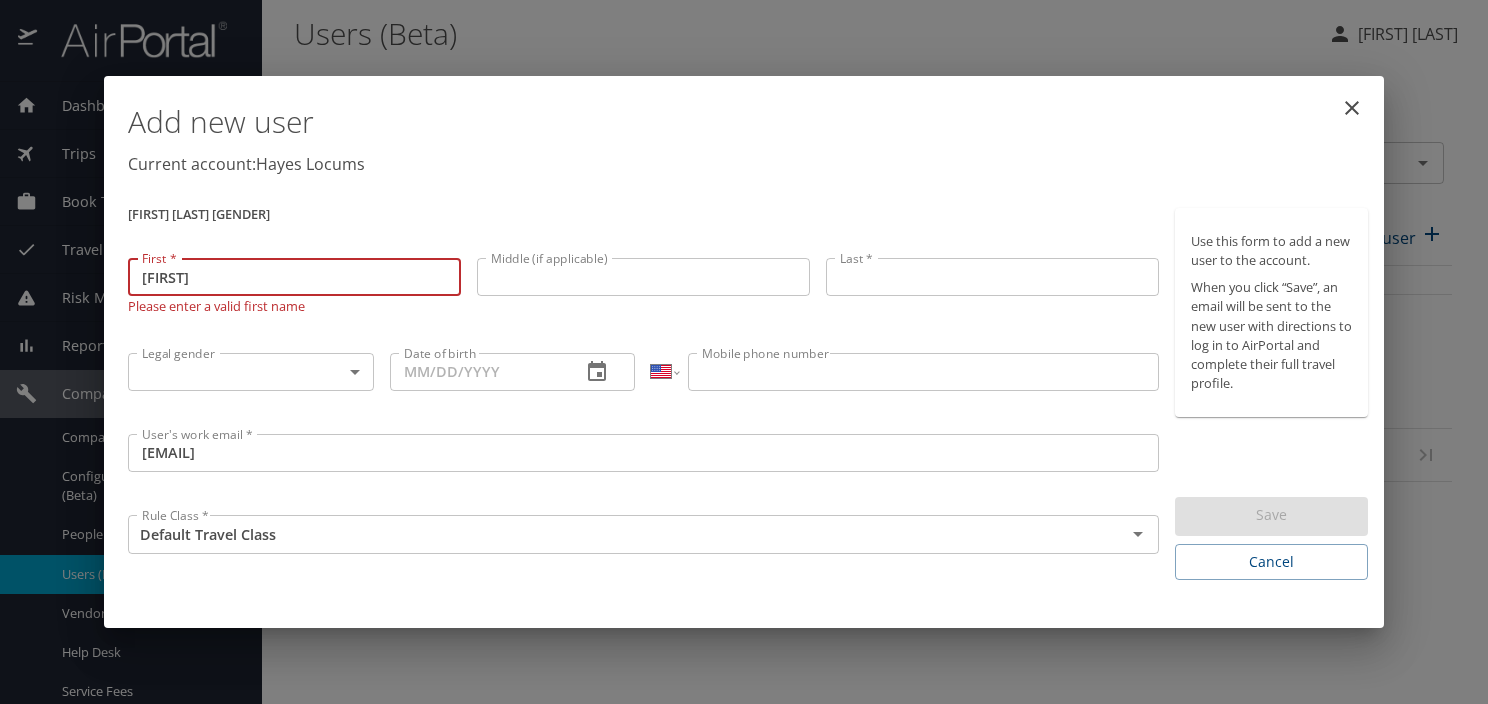 type on "Ayowale" 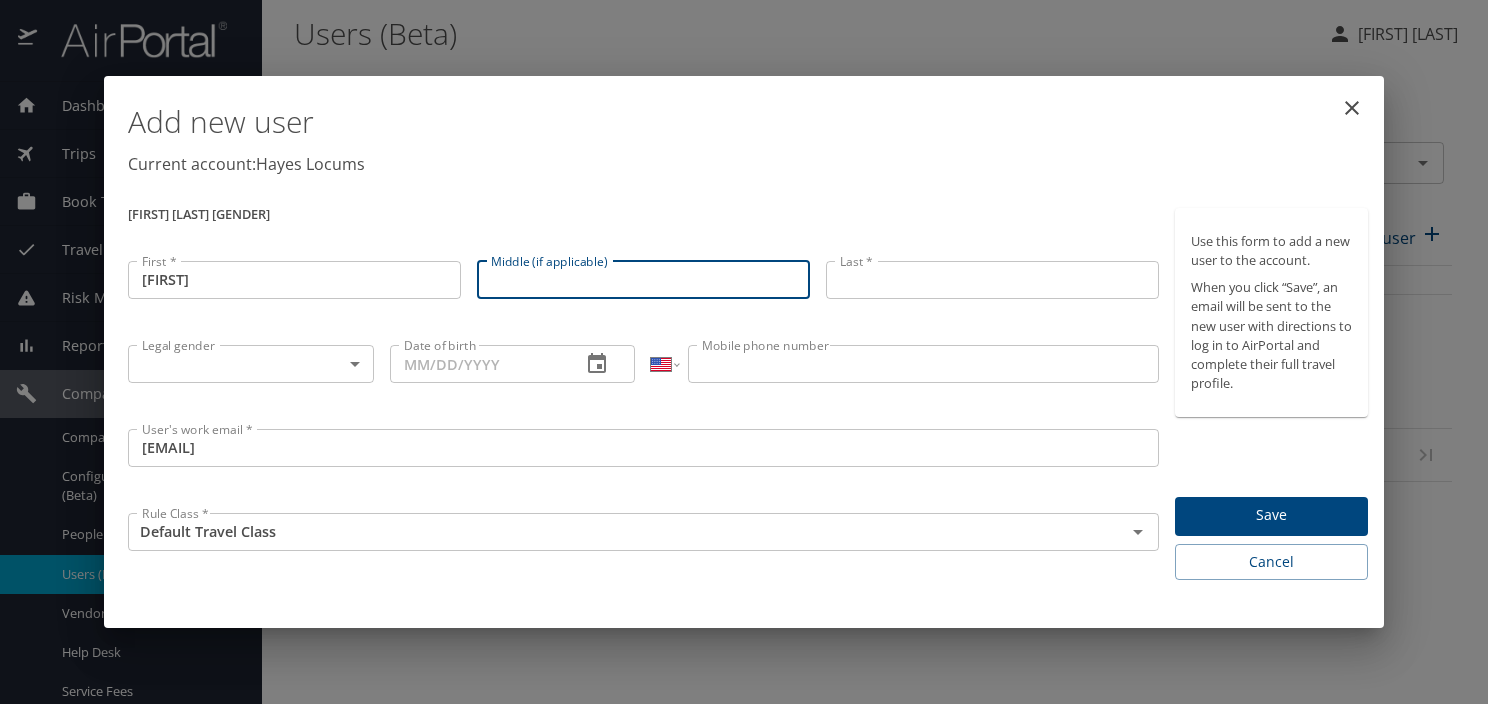 click on "Middle (if applicable)" at bounding box center (643, 280) 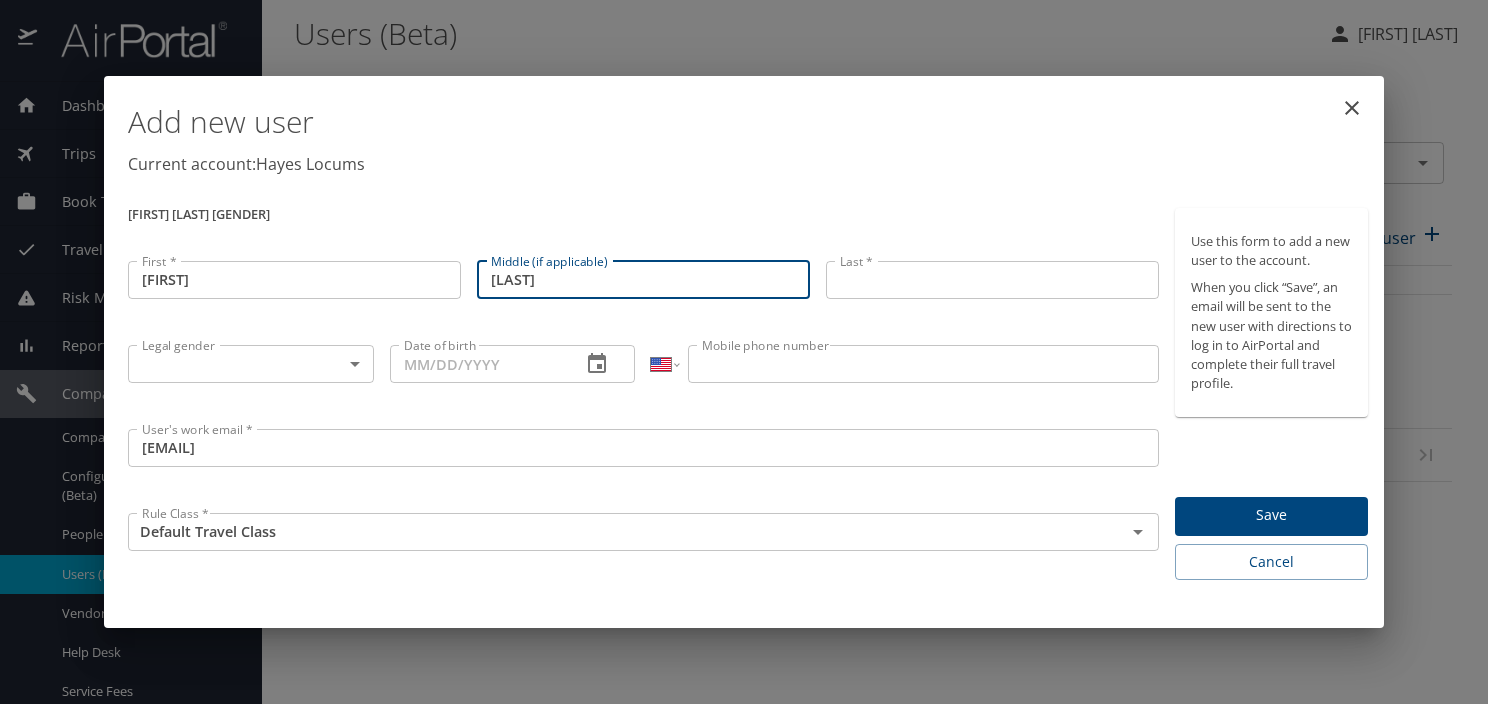 type on "Taiwo" 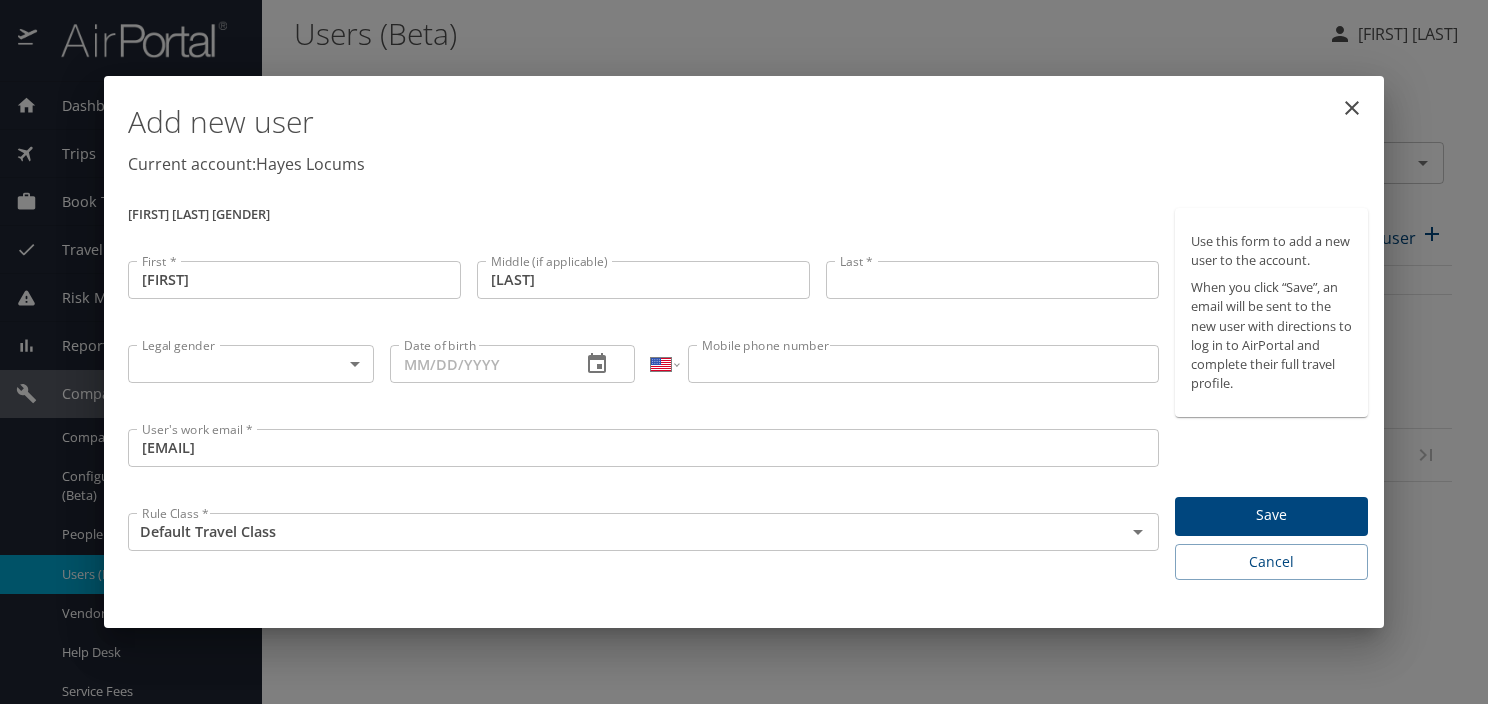 click on "Last *" at bounding box center (992, 280) 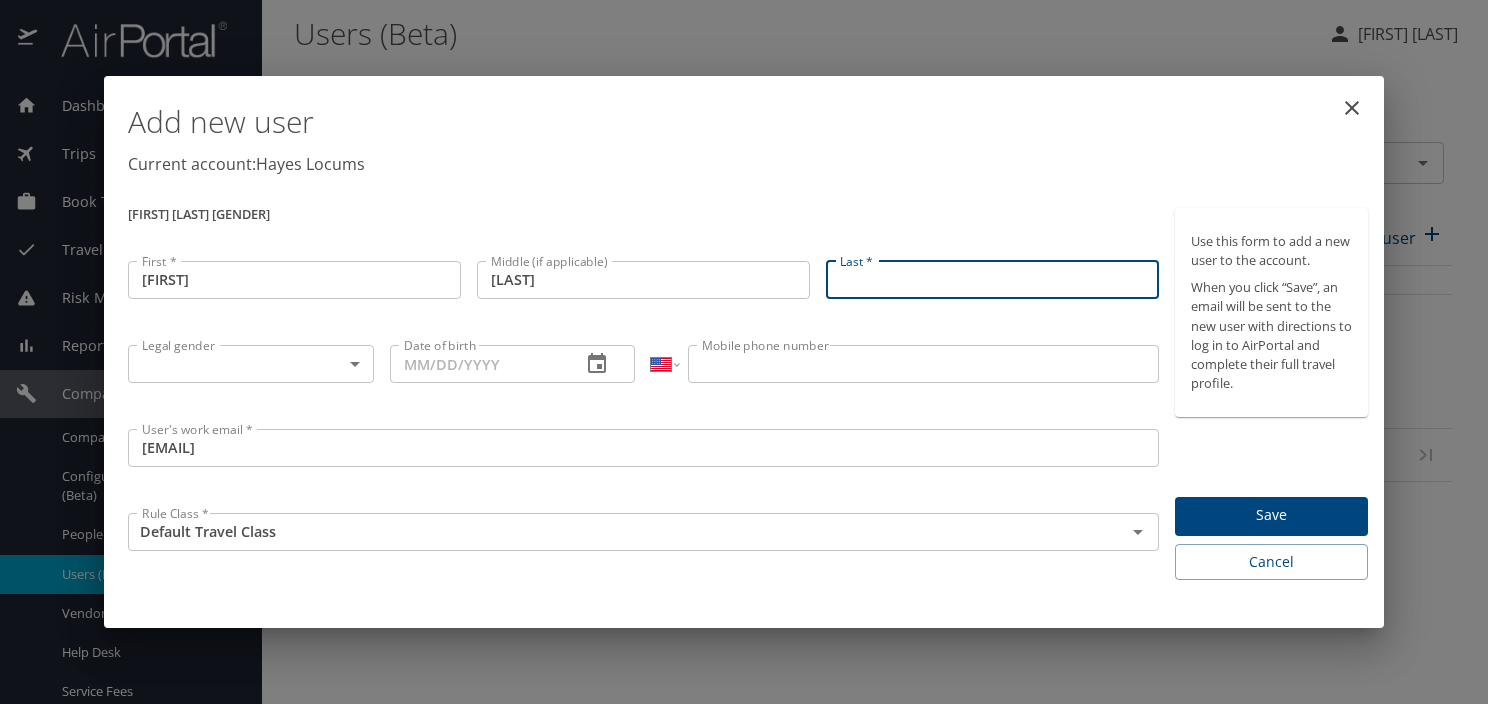 paste on "Oladeji" 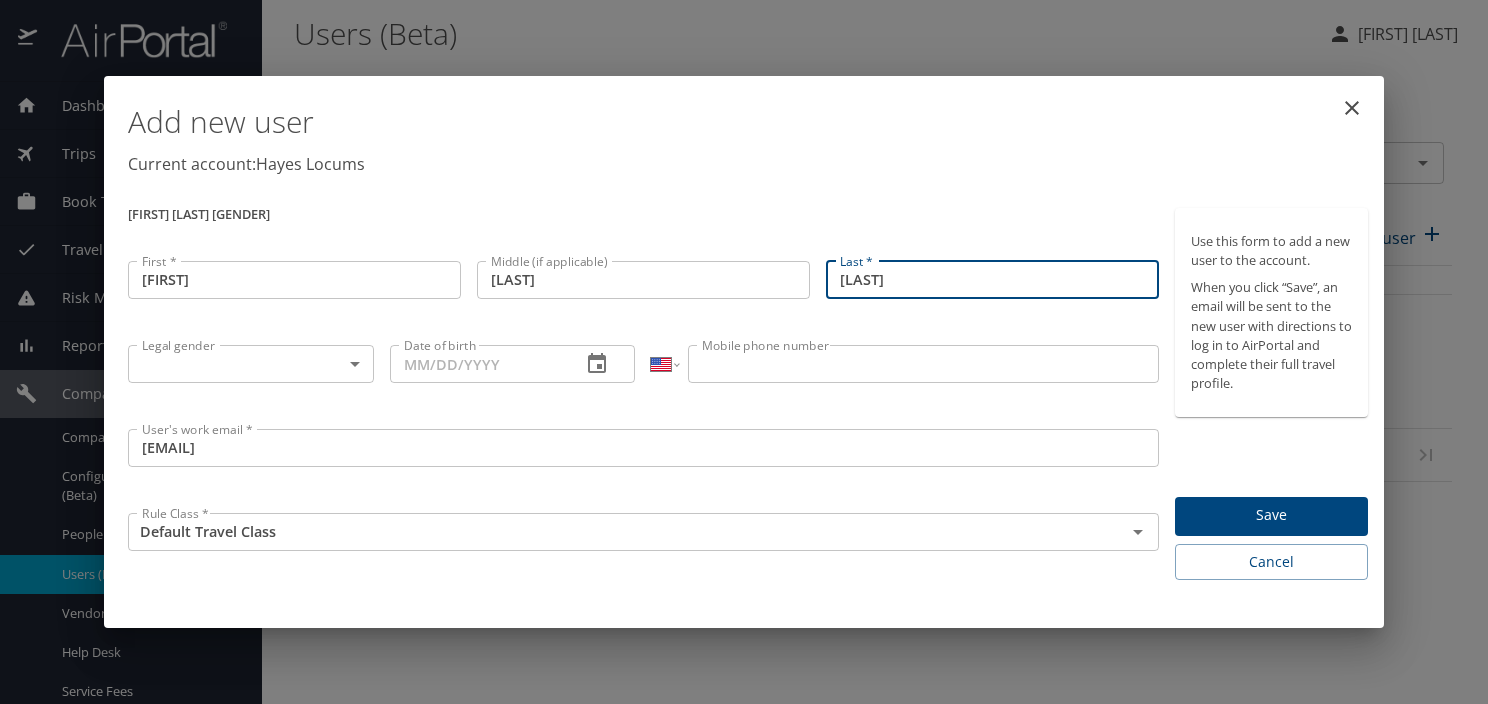 type on "Oladeji" 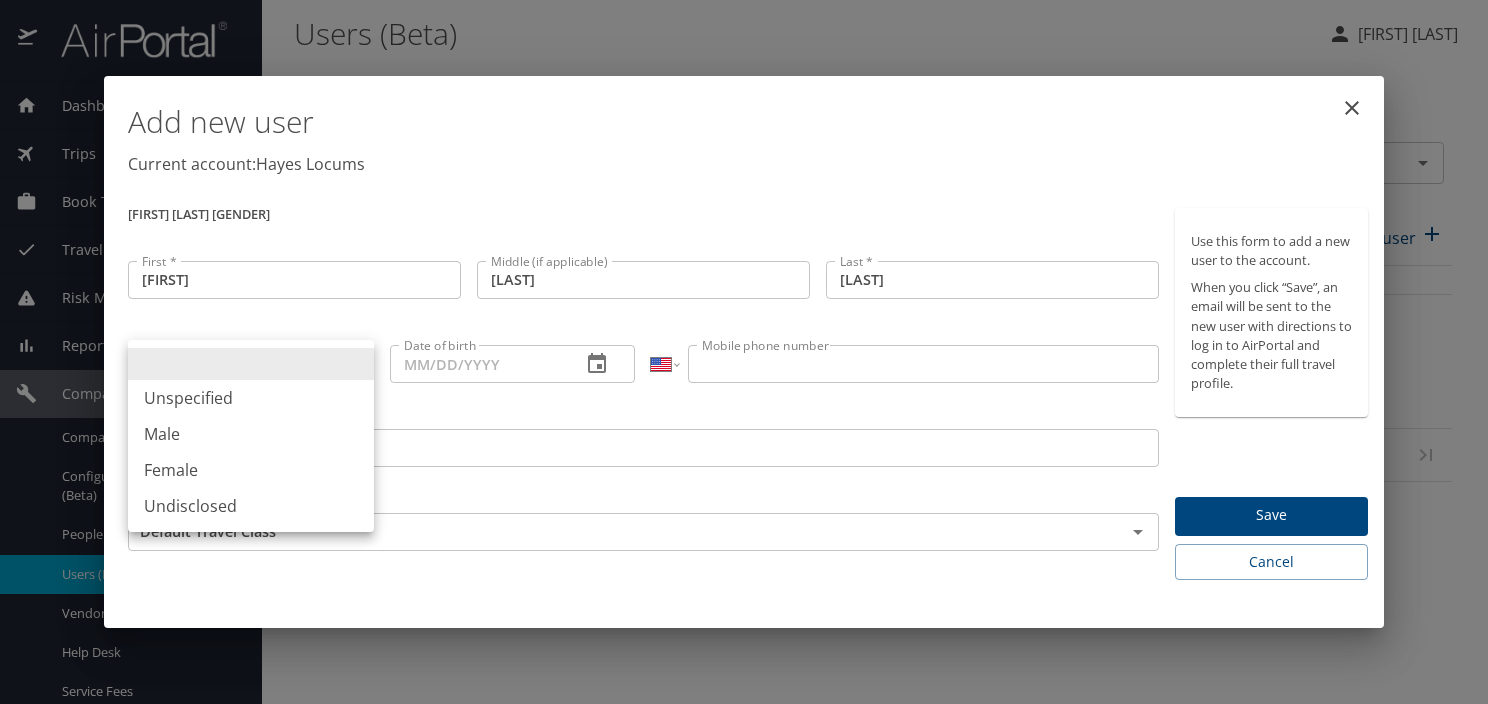 click on "Dashboards AirPortal 360™ Manager My Travel Dashboard Trips Airtinerary® Lookup Current / Future Trips Past Trips Trips Missing Hotel Hotel Check-ins Book Travel Request Agent Booking Approval Request (Beta) Book/Manage Online Trips Travel Approval Pending Trip Approvals Approved Trips Canceled Trips Approvals (Beta) Risk Management SecurityLogic® Map Assistance Requests Travel Alerts Notifications Reporting Unused Tickets Savings Tracker Value Scorecard Virtual Pay Lookup Domo IBank Prime Analytics Company Admin Company Information Configure Approval Types (Beta) People Users (Beta) Vendor Contracts Help Desk Service Fees Reporting Fields (Beta) Report Settings Virtual Pay Settings Employee Tools Help Desk Users (Beta) KELLY BRINKLEY Search by Search by ayowale2k@gmail.com Search by Account(s) Hayes Locums Account(s) 0  Results Add new user Active Status  Legal first name  Legal last name  Email No data available in this table Rows per page: 25 50 100 0-0 of 0 My settings Travel agency contacts Sign out" at bounding box center (744, 352) 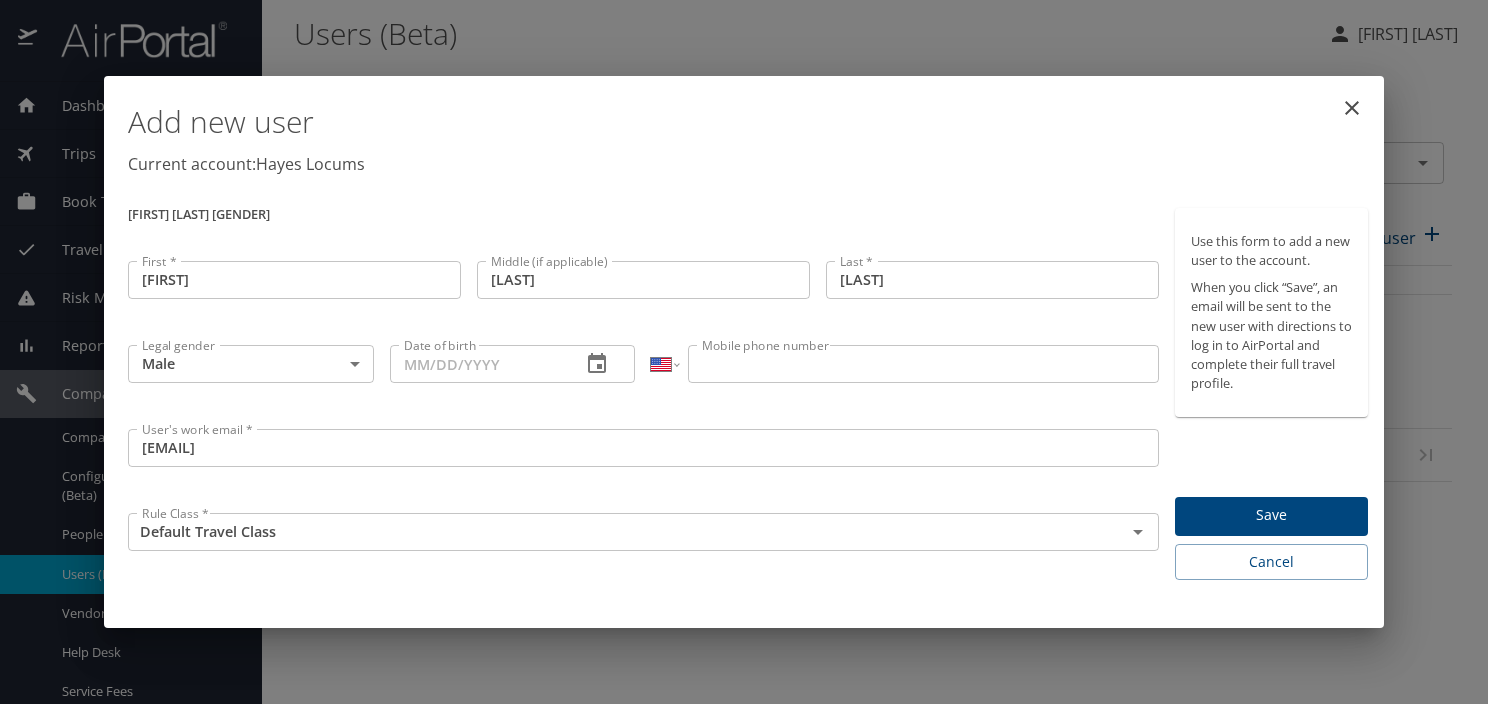 click on "Date of birth" at bounding box center [478, 364] 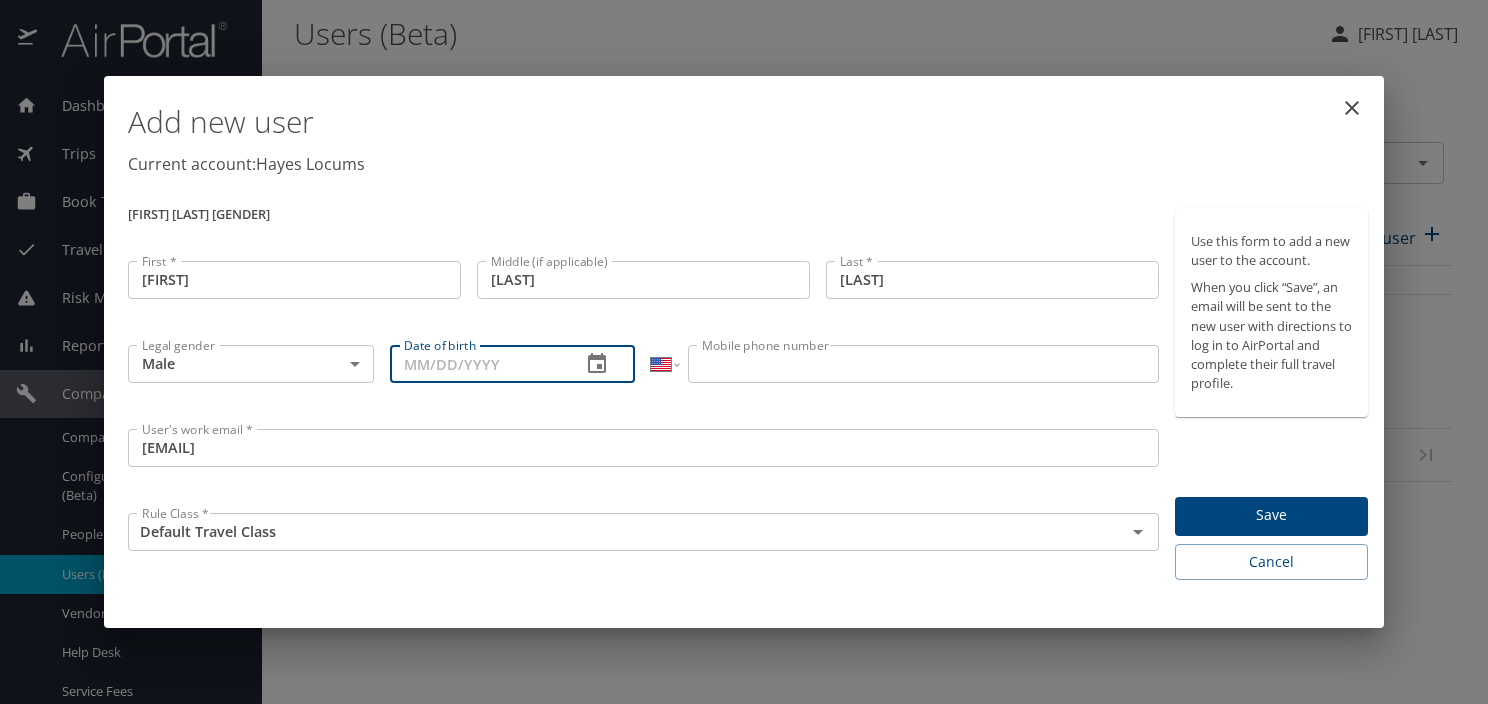 paste on "05/11/1974" 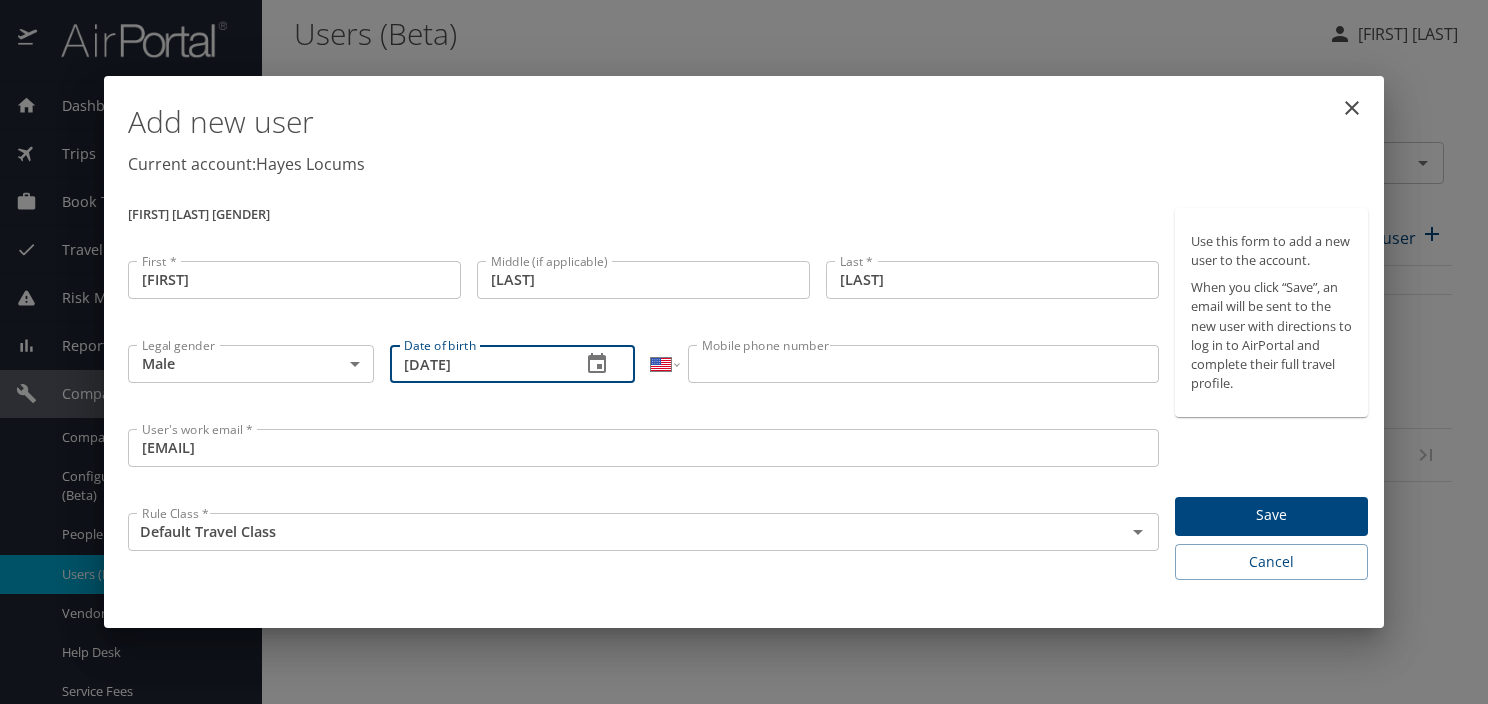 type on "05/11/1974" 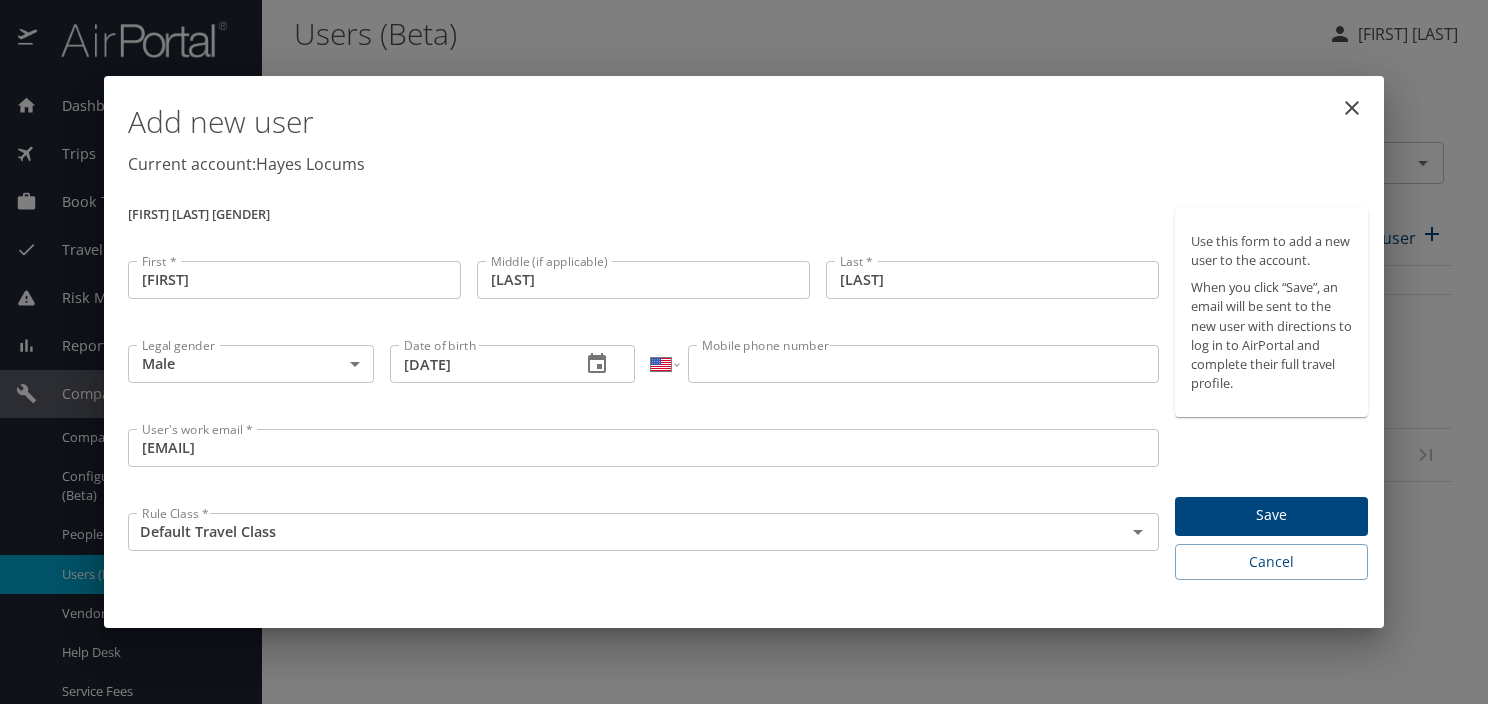 click on "Mobile phone number" at bounding box center [923, 364] 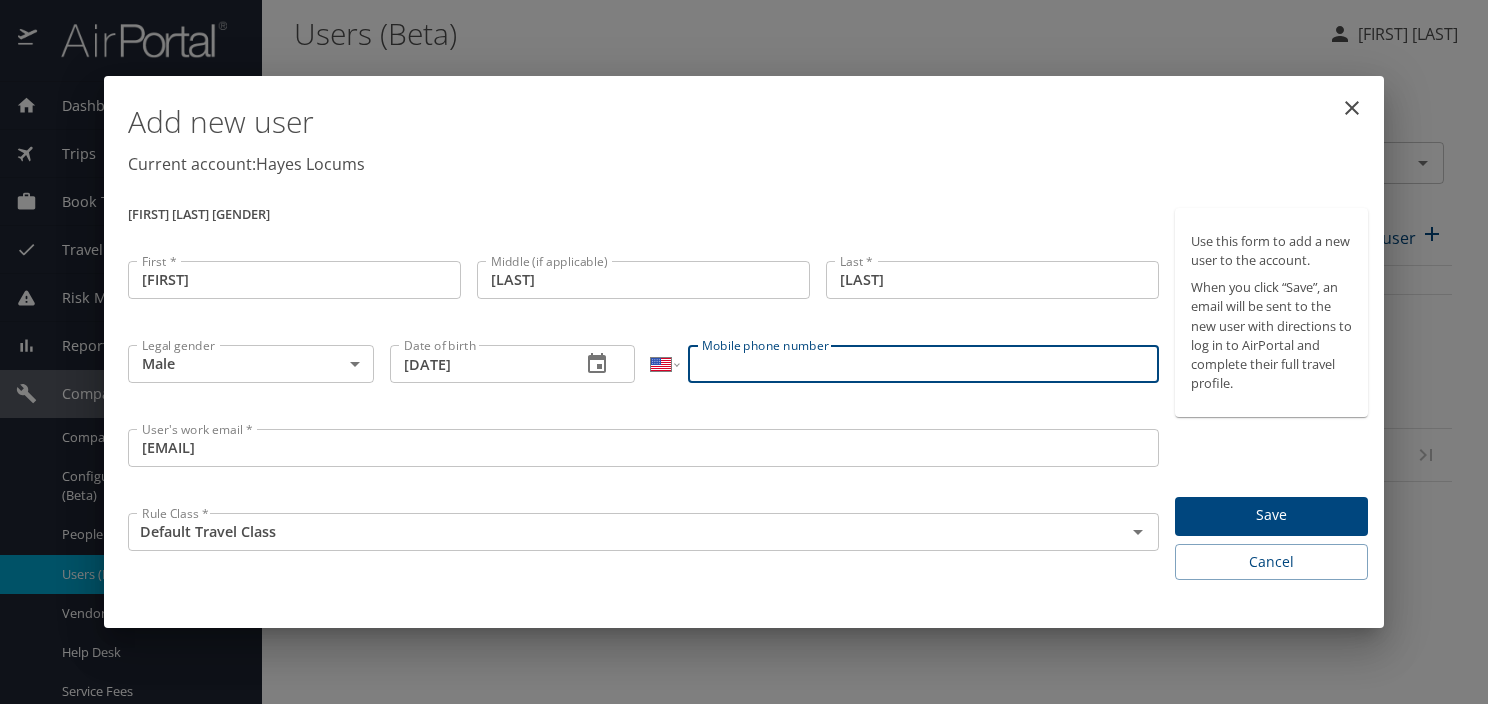 paste on "(734) 678-2553" 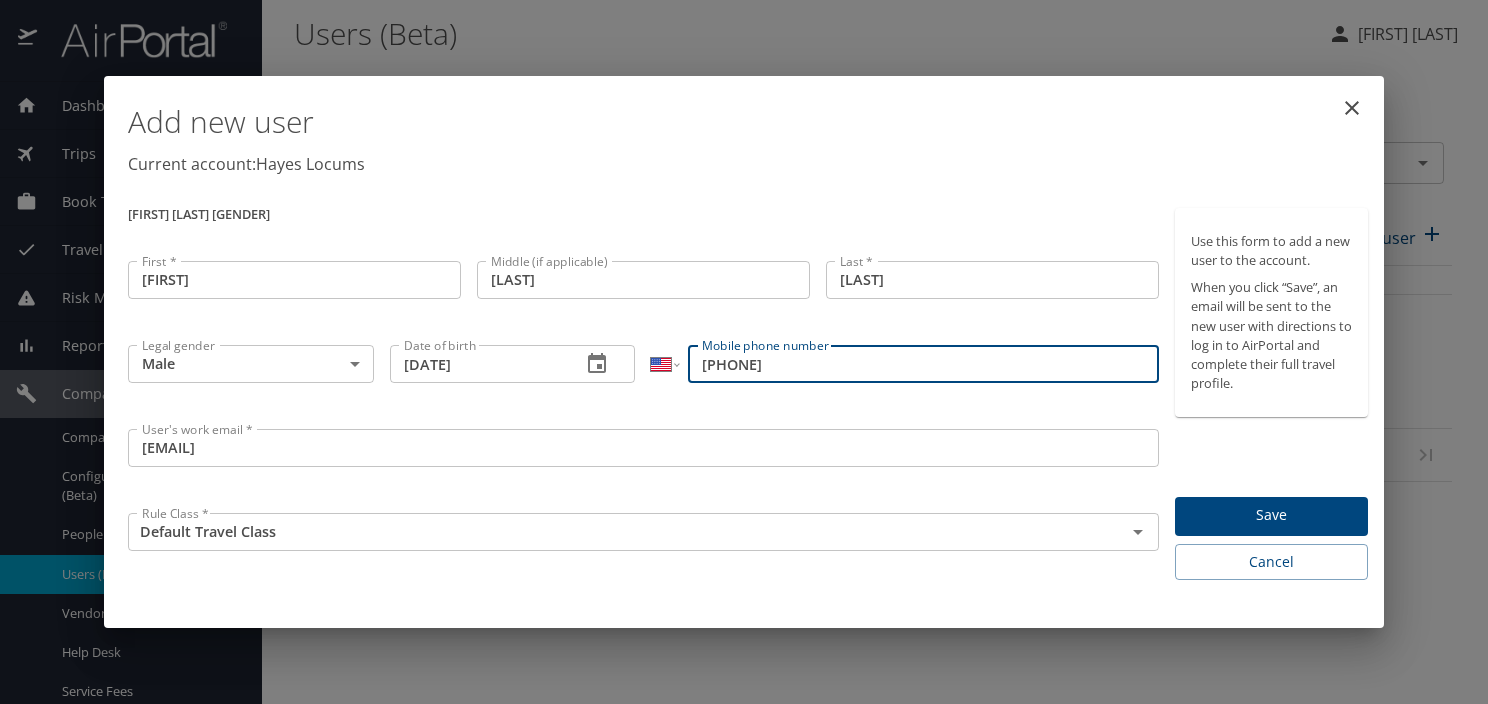 type on "(734) 678-2553" 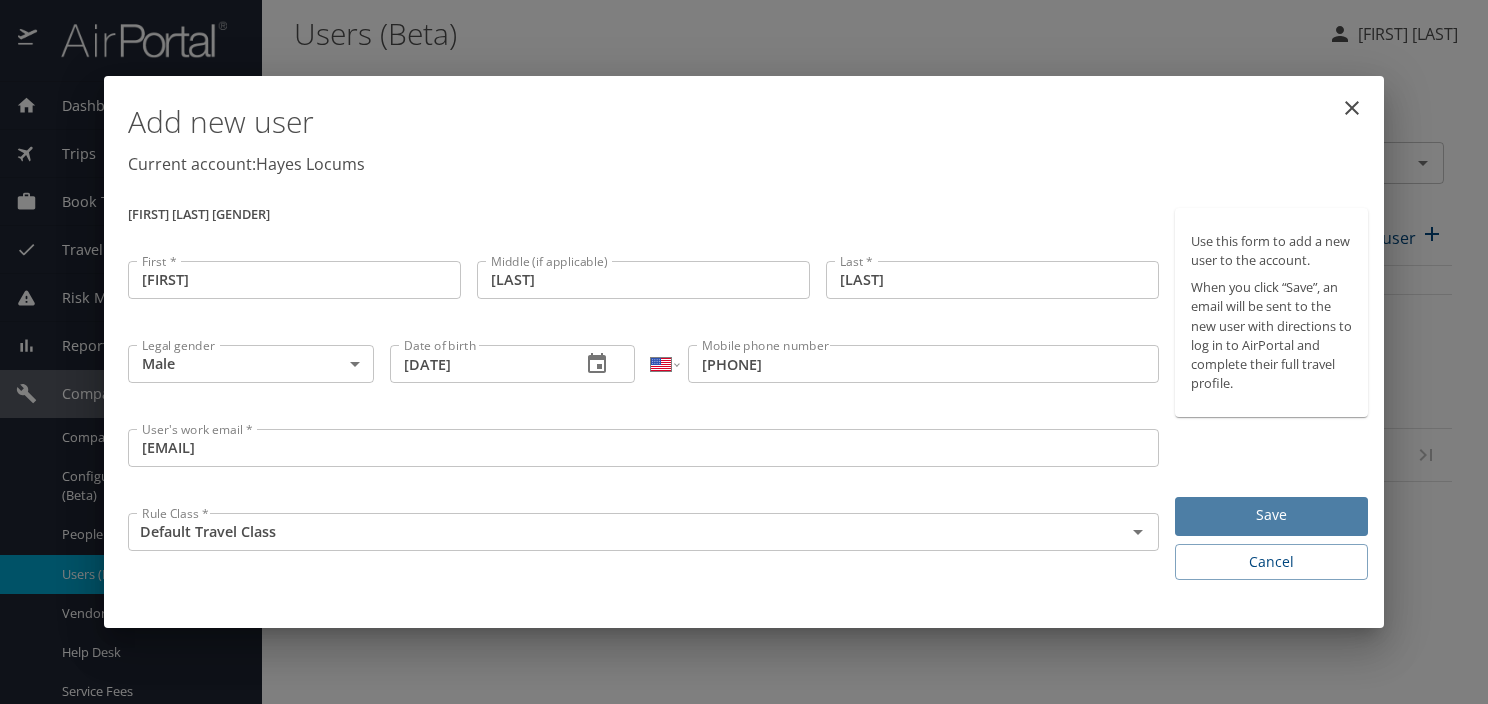 click on "Save" at bounding box center (1271, 515) 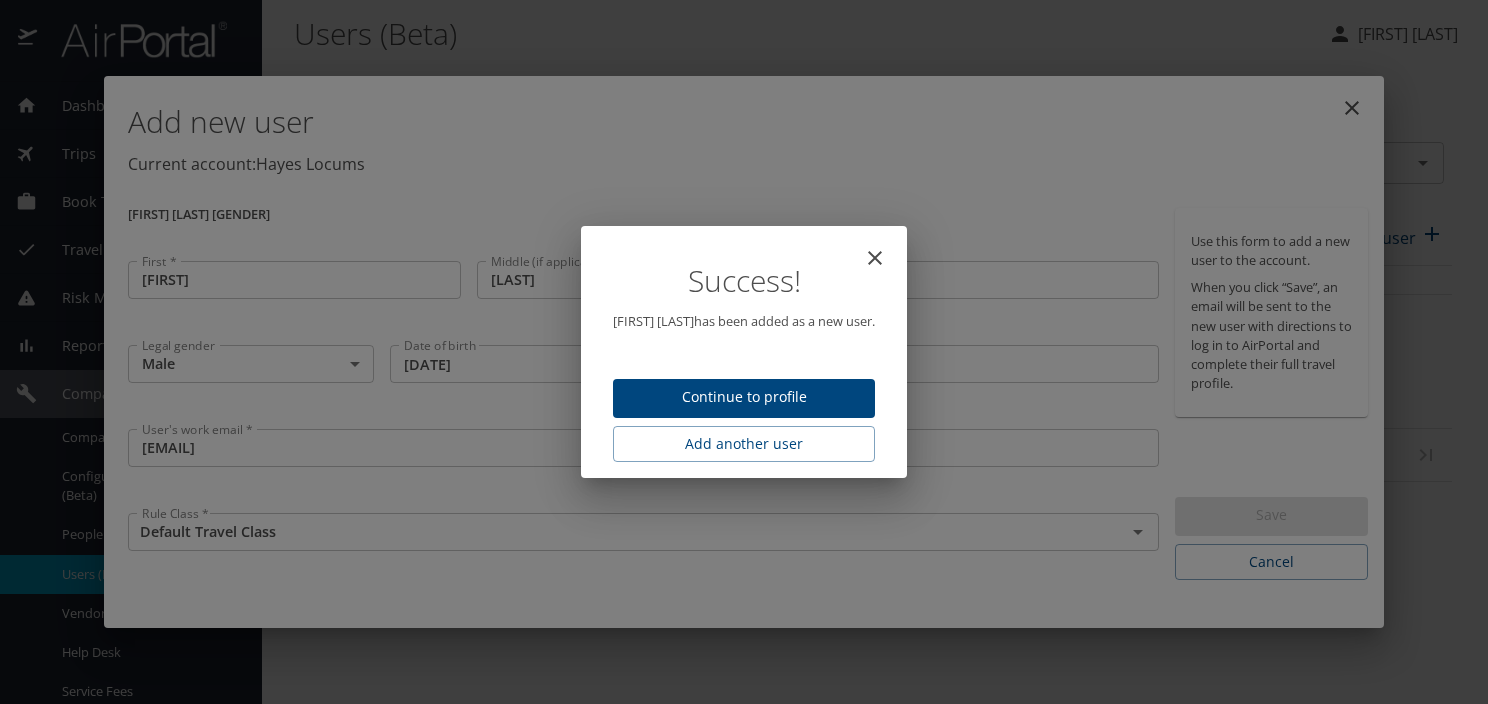 click on "Continue to profile" at bounding box center [744, 397] 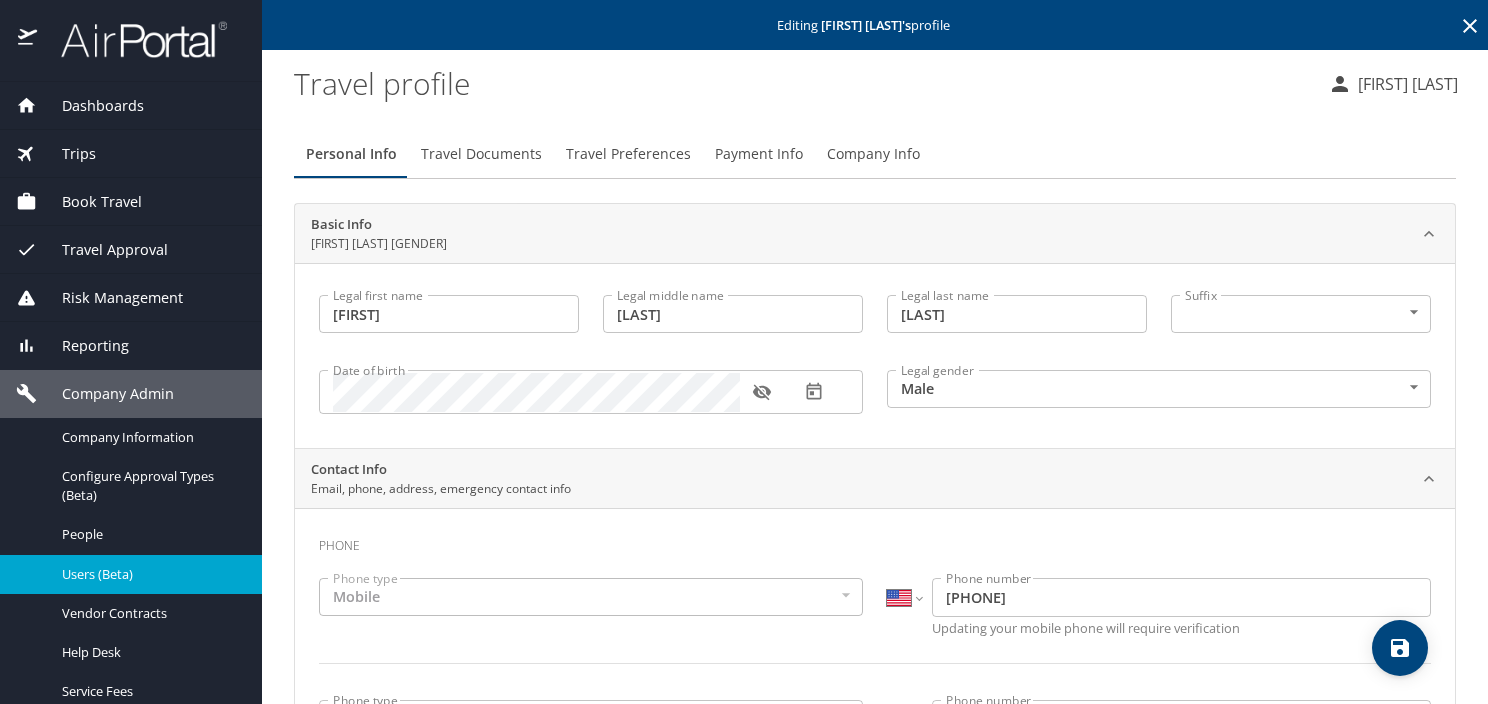 click at bounding box center [1400, 648] 